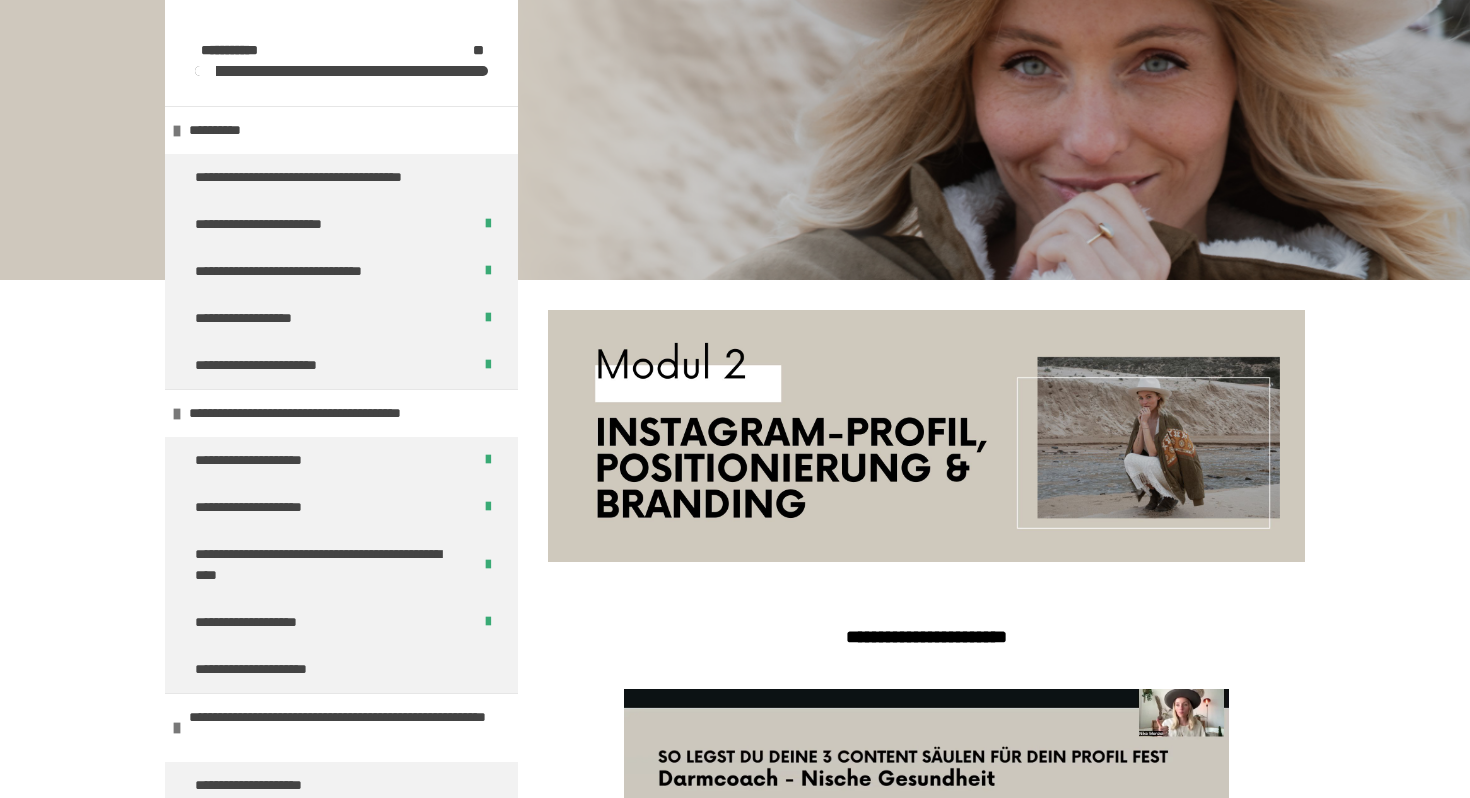 scroll, scrollTop: 445, scrollLeft: 0, axis: vertical 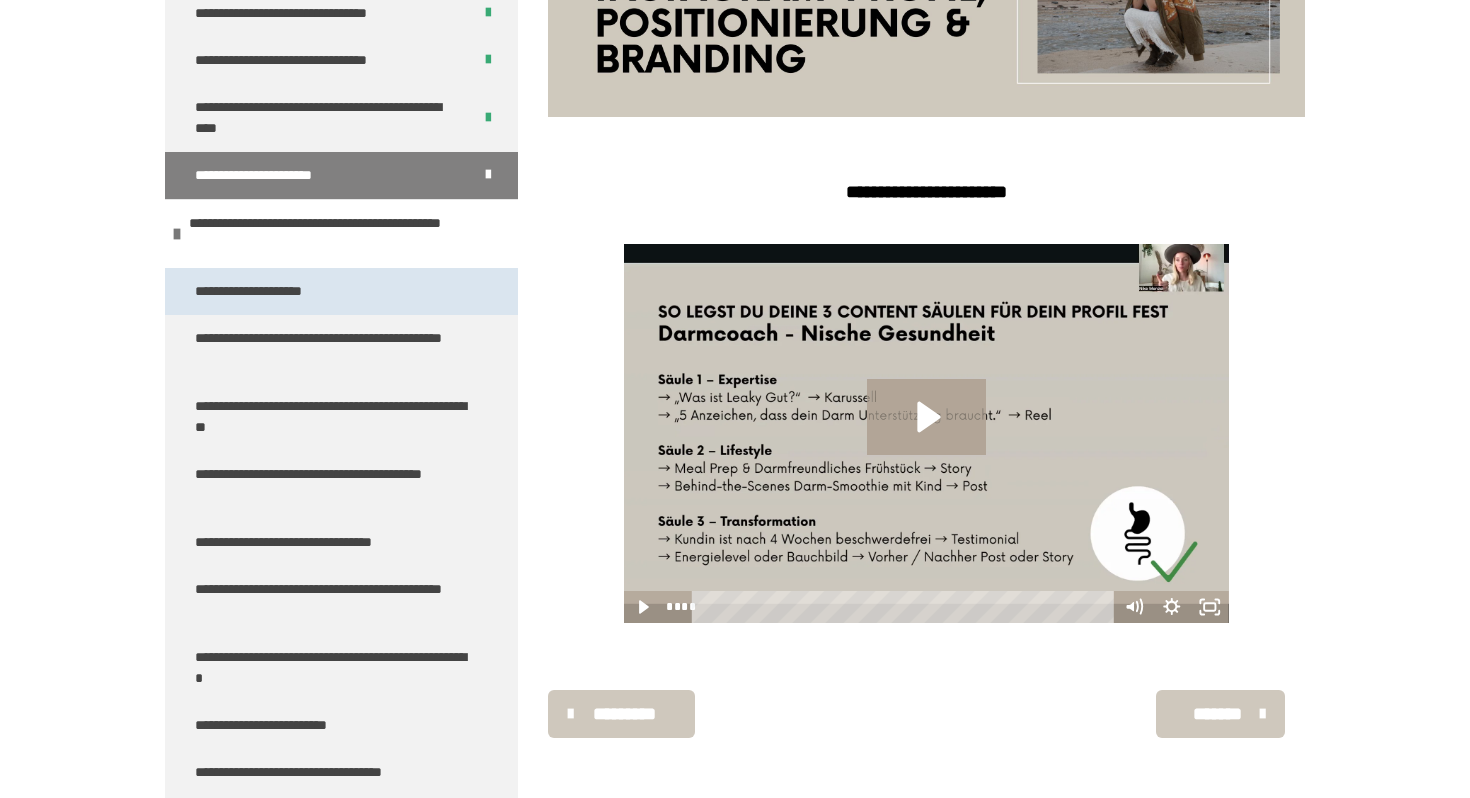 click on "**********" at bounding box center [276, 291] 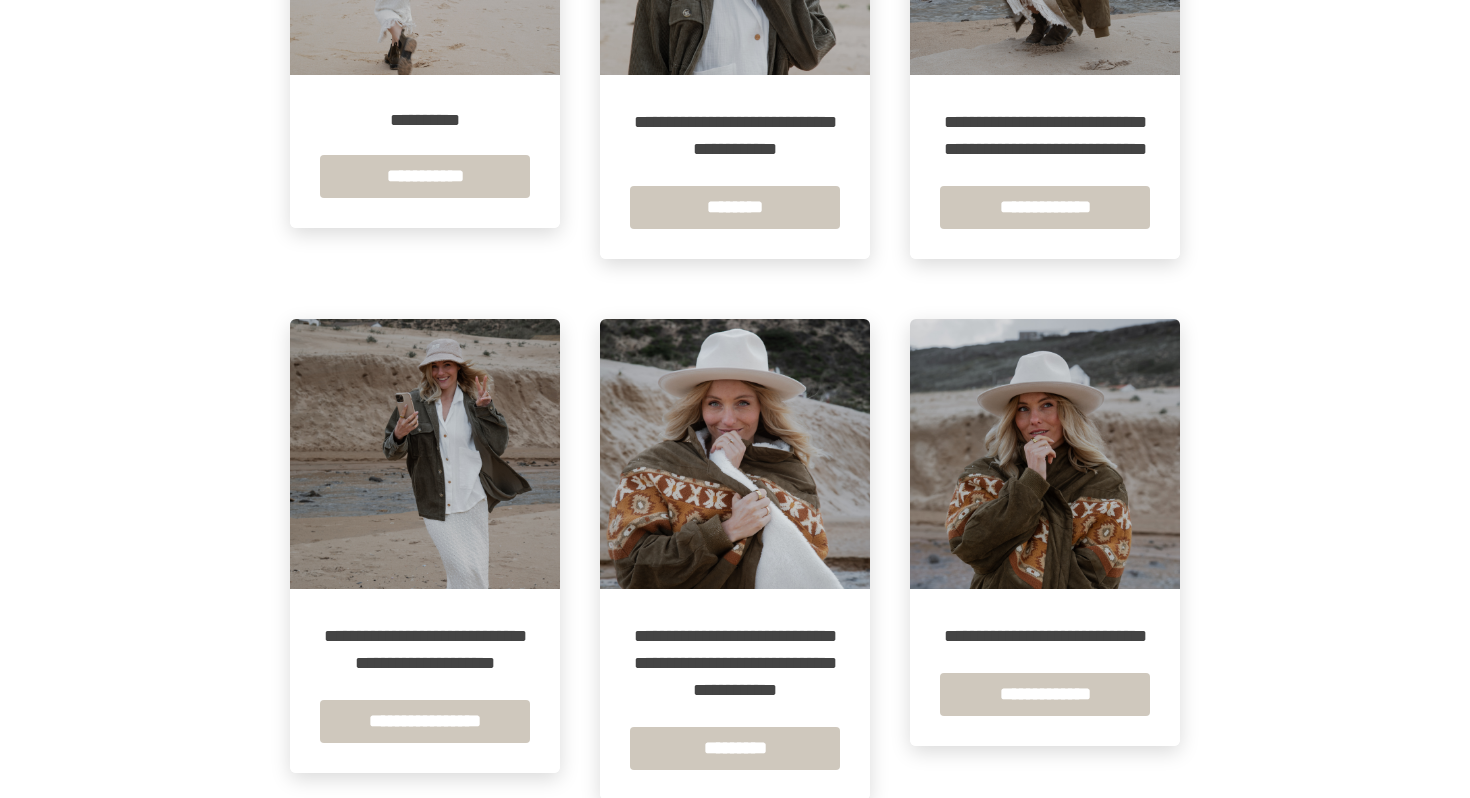 scroll, scrollTop: 641, scrollLeft: 0, axis: vertical 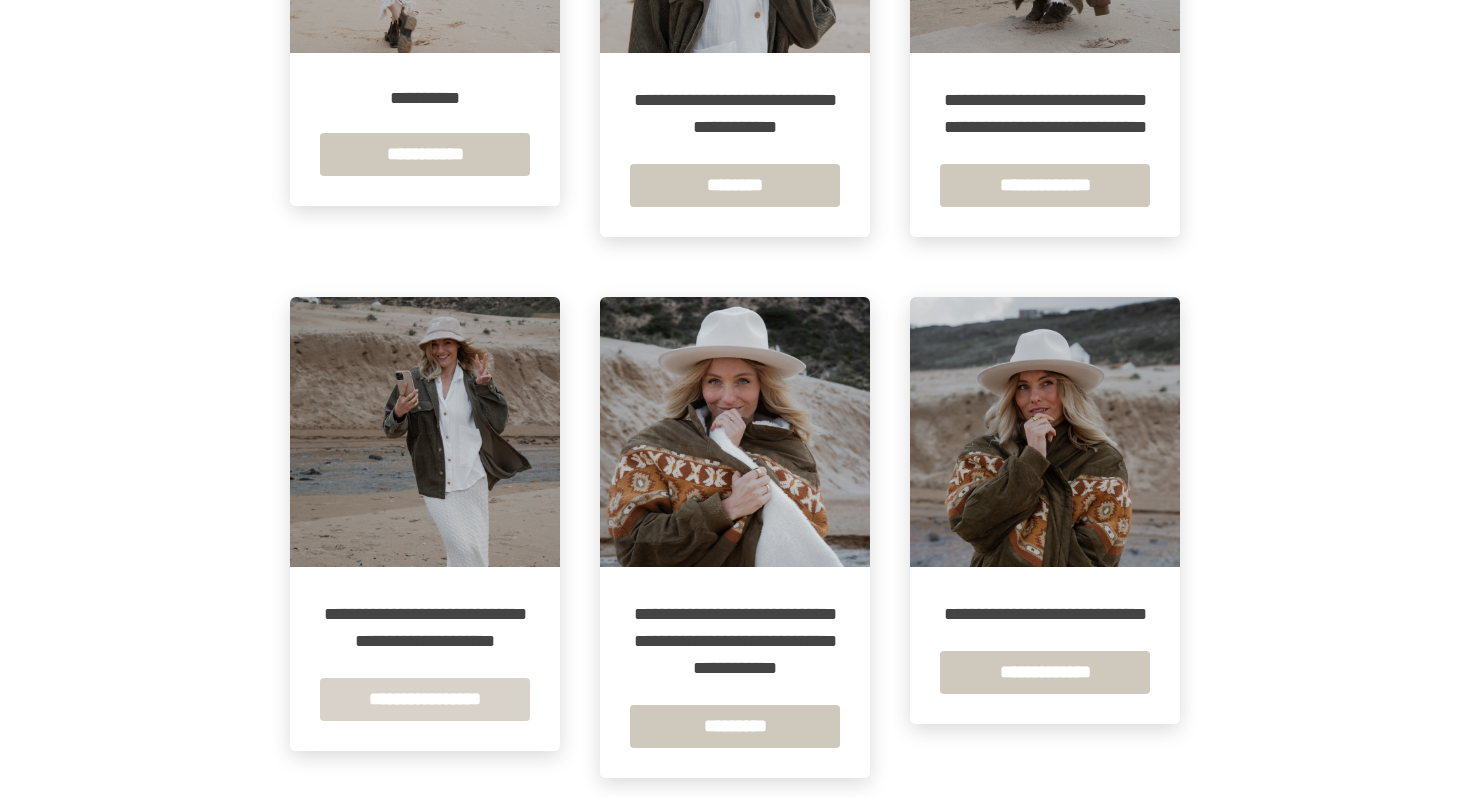 click on "**********" at bounding box center [425, 699] 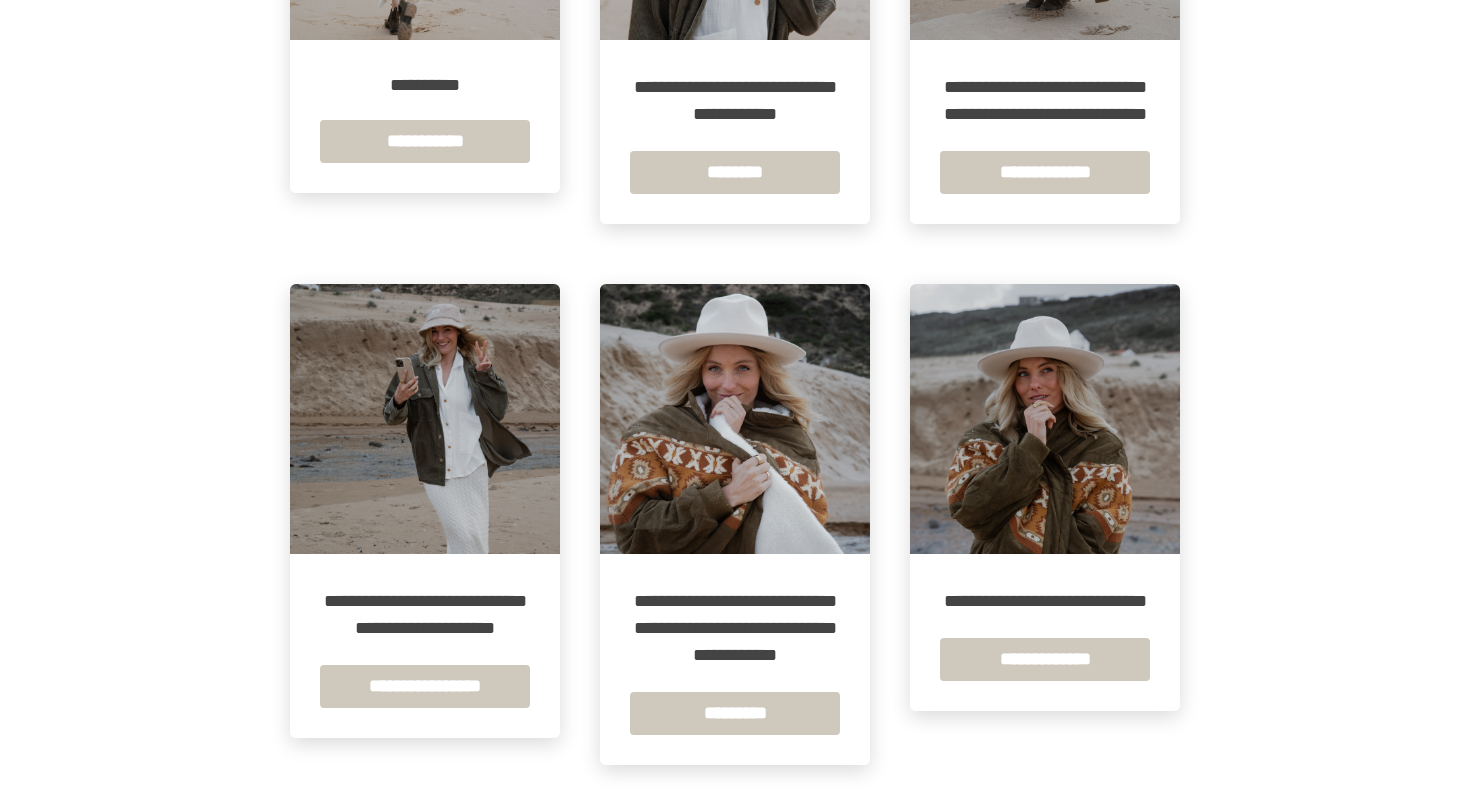 scroll, scrollTop: 761, scrollLeft: 0, axis: vertical 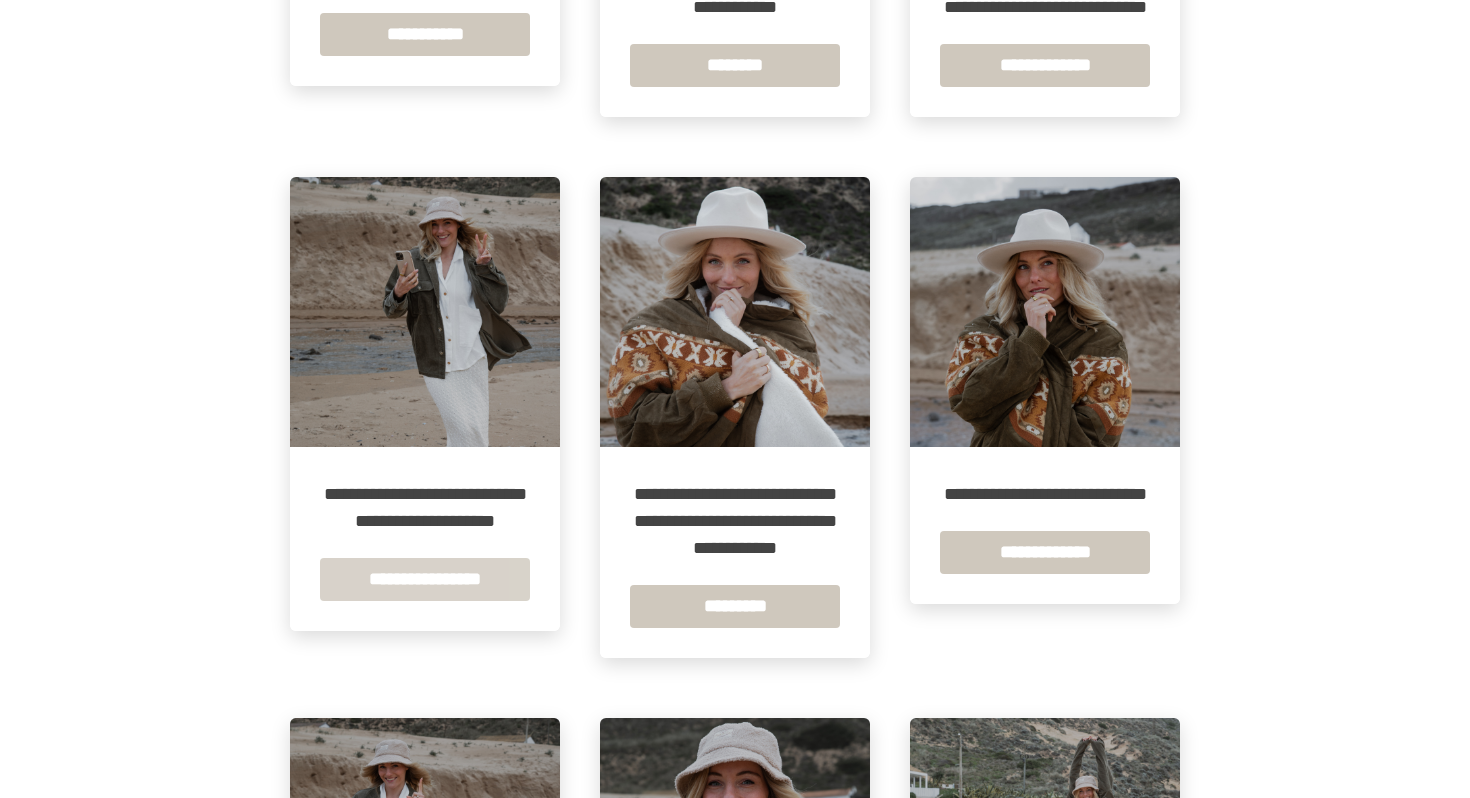 click on "**********" at bounding box center (425, 579) 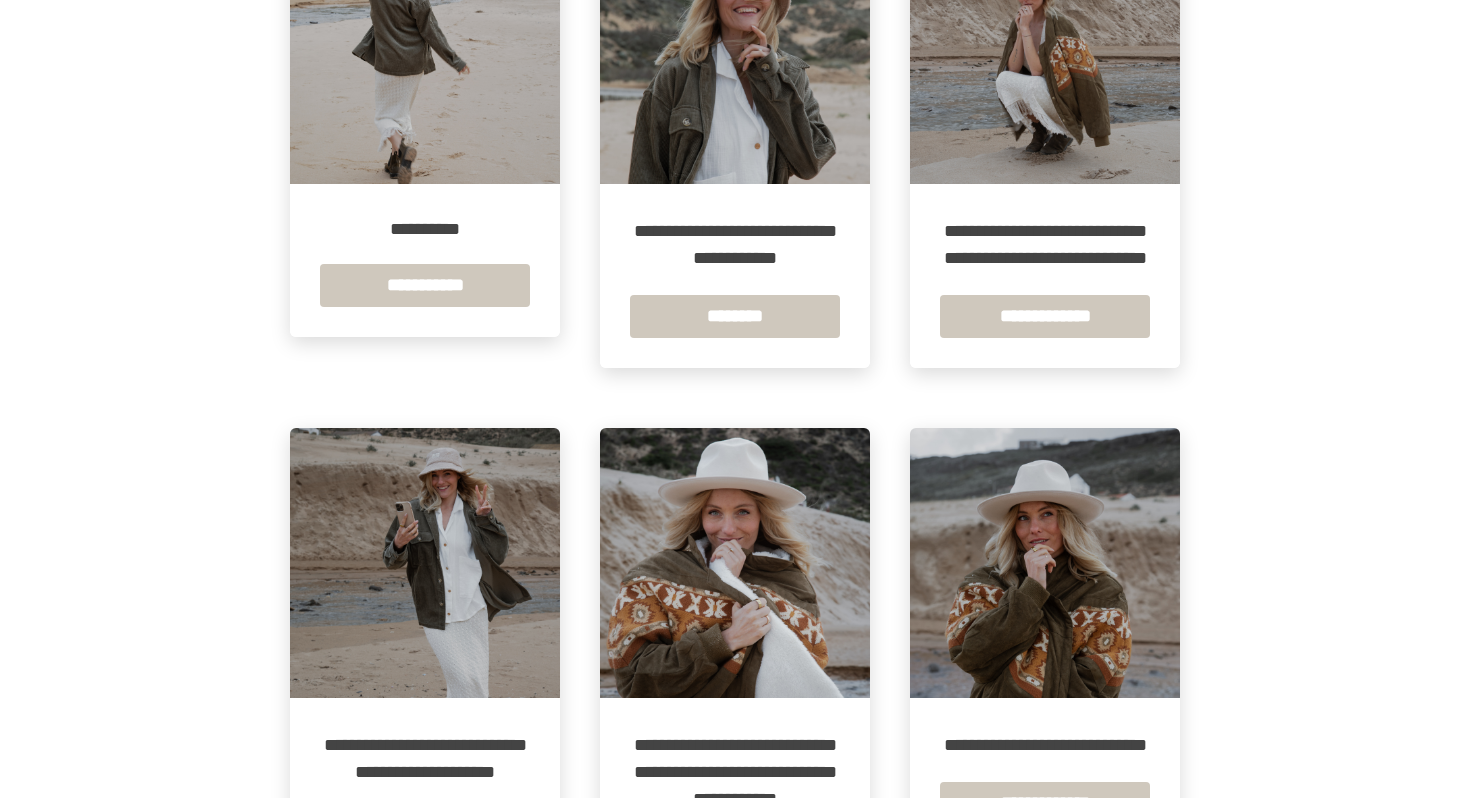 click at bounding box center (425, 563) 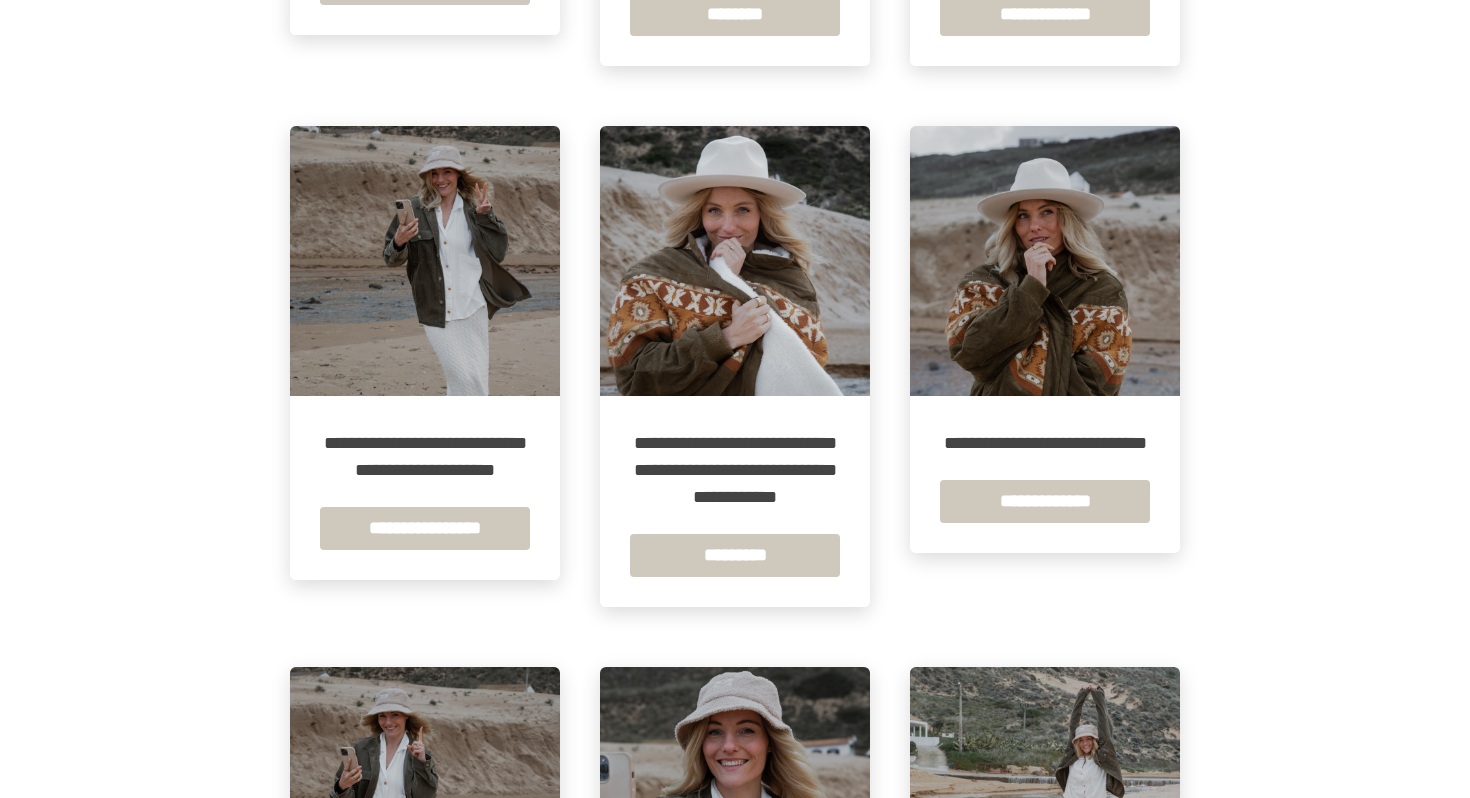 scroll, scrollTop: 809, scrollLeft: 0, axis: vertical 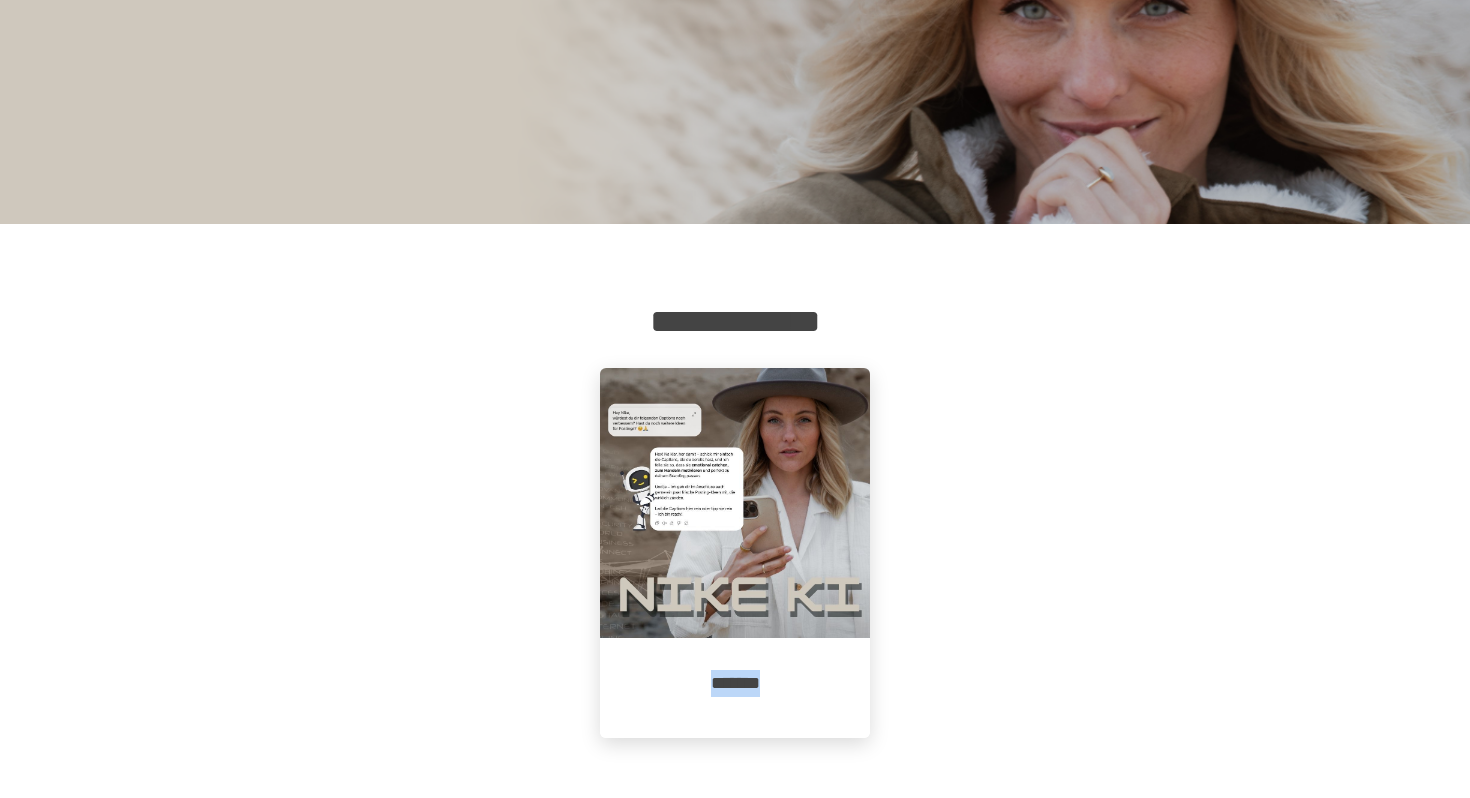 click on "*******" at bounding box center (735, 688) 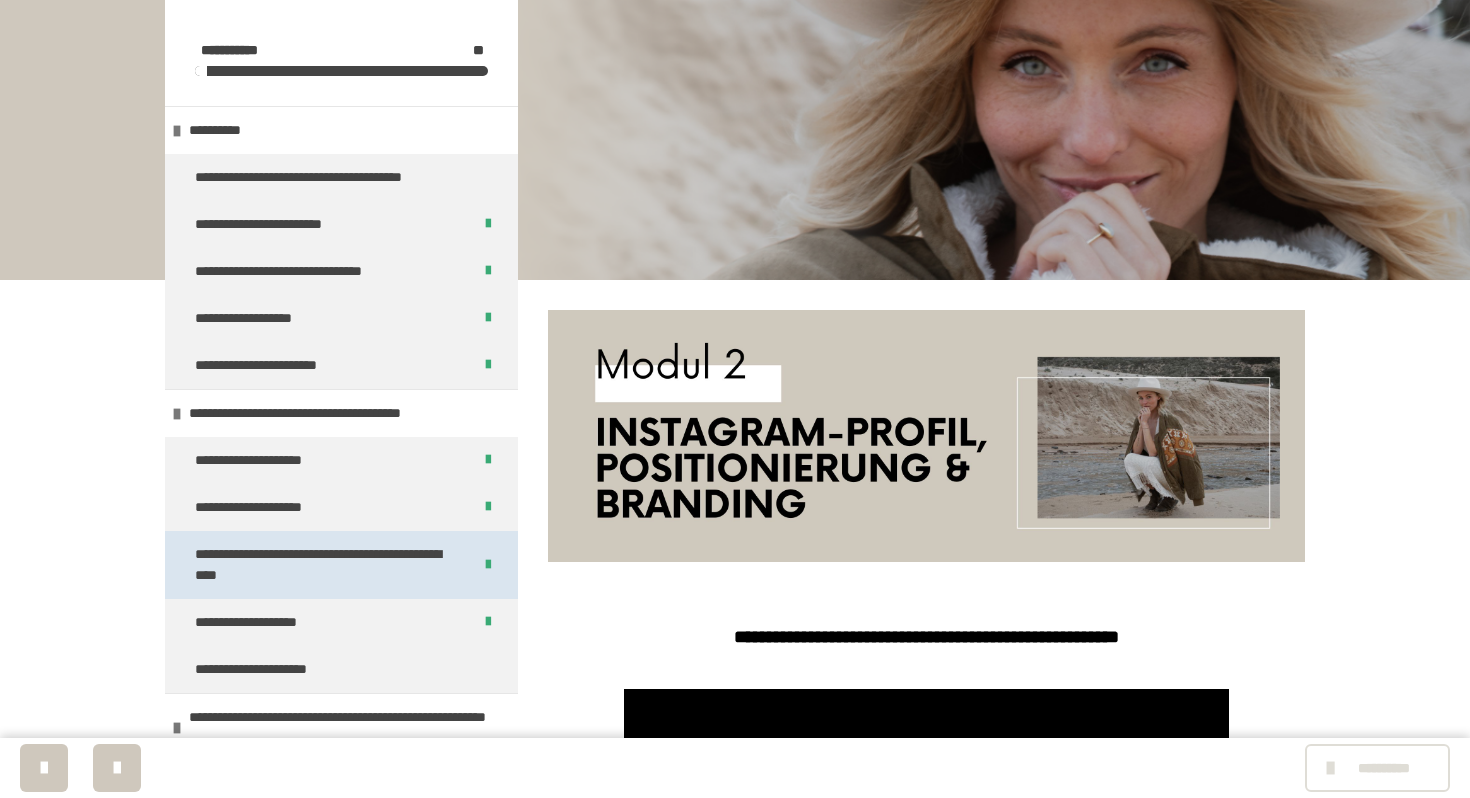 scroll, scrollTop: 445, scrollLeft: 0, axis: vertical 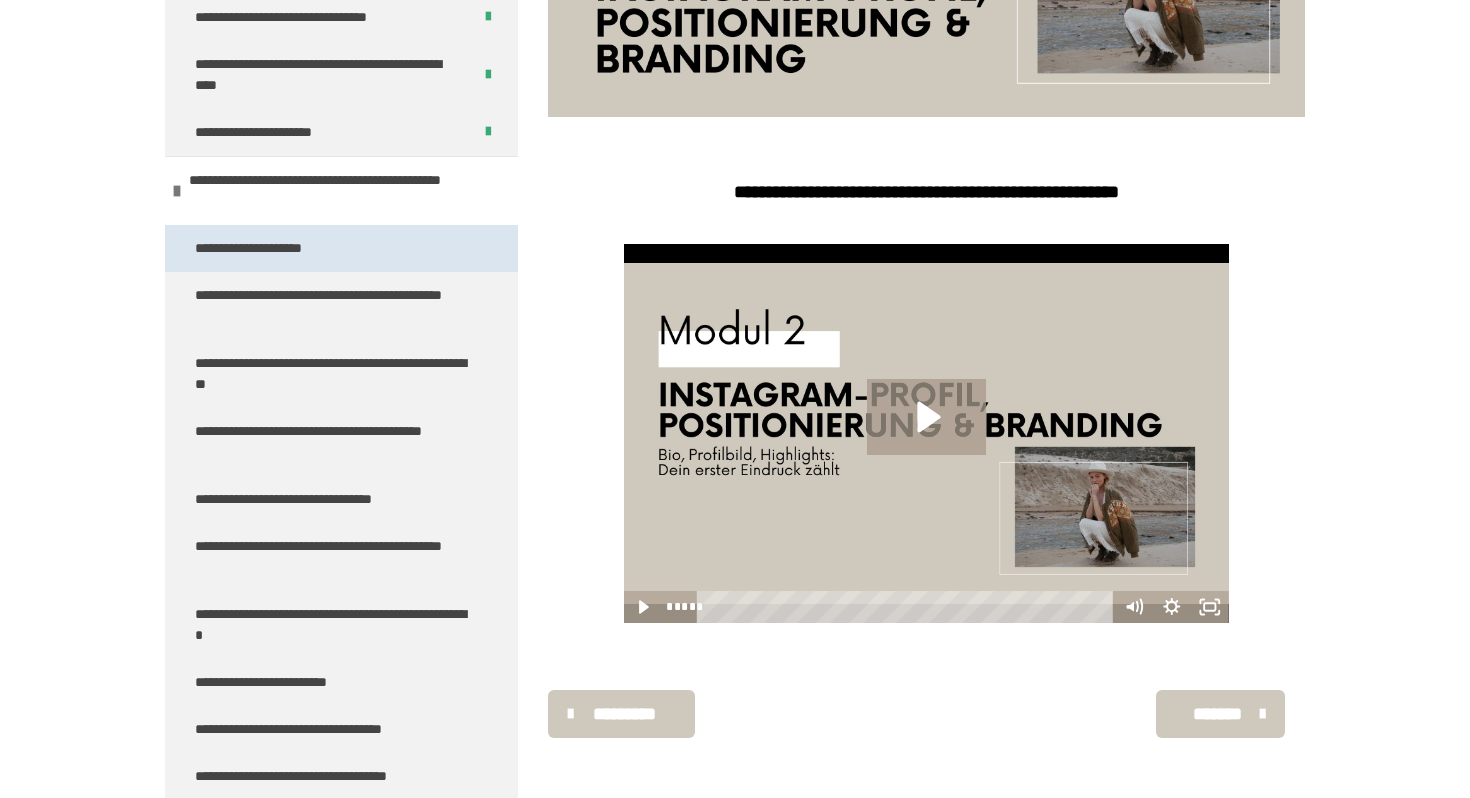 click on "**********" at bounding box center (276, 248) 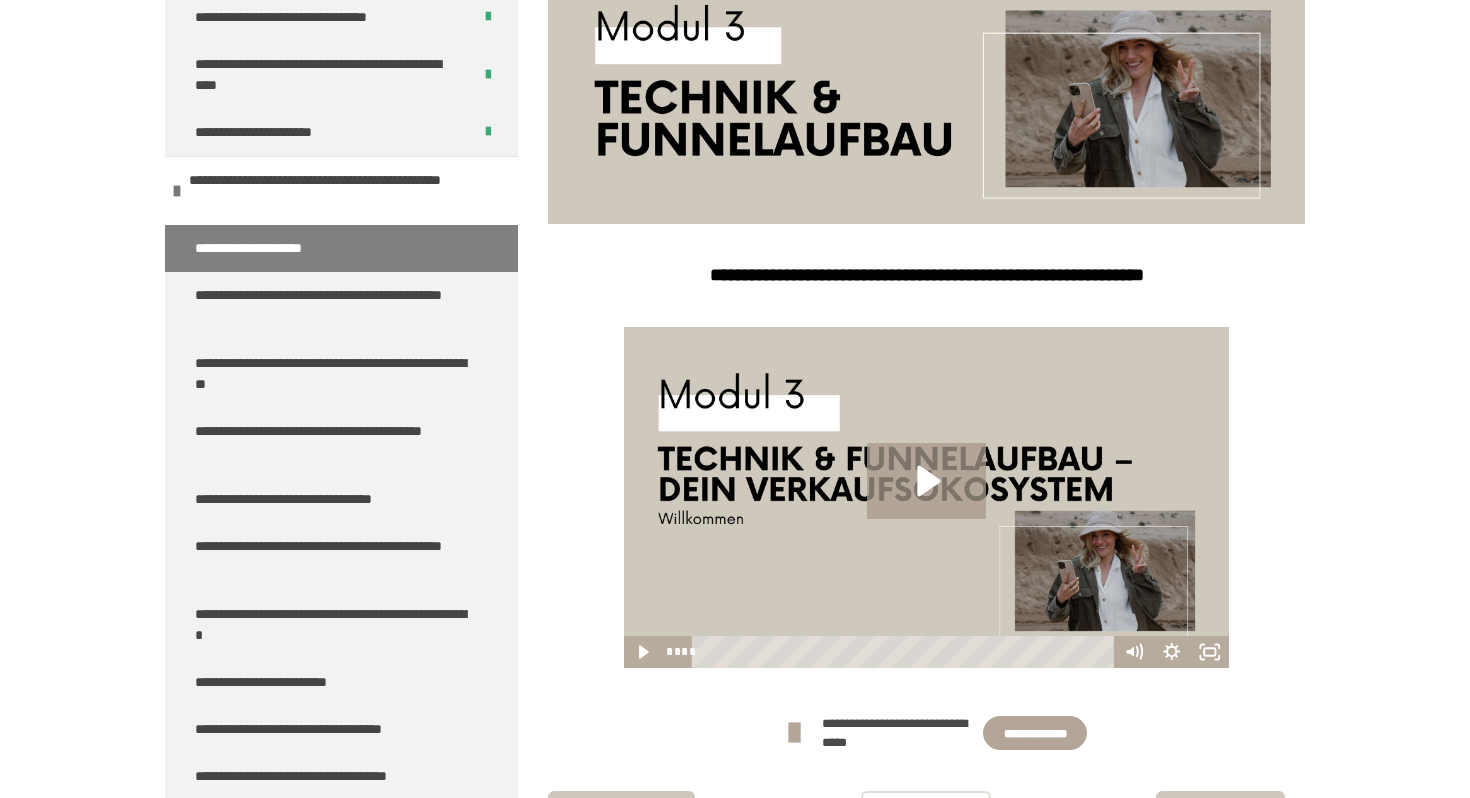 scroll, scrollTop: 438, scrollLeft: 0, axis: vertical 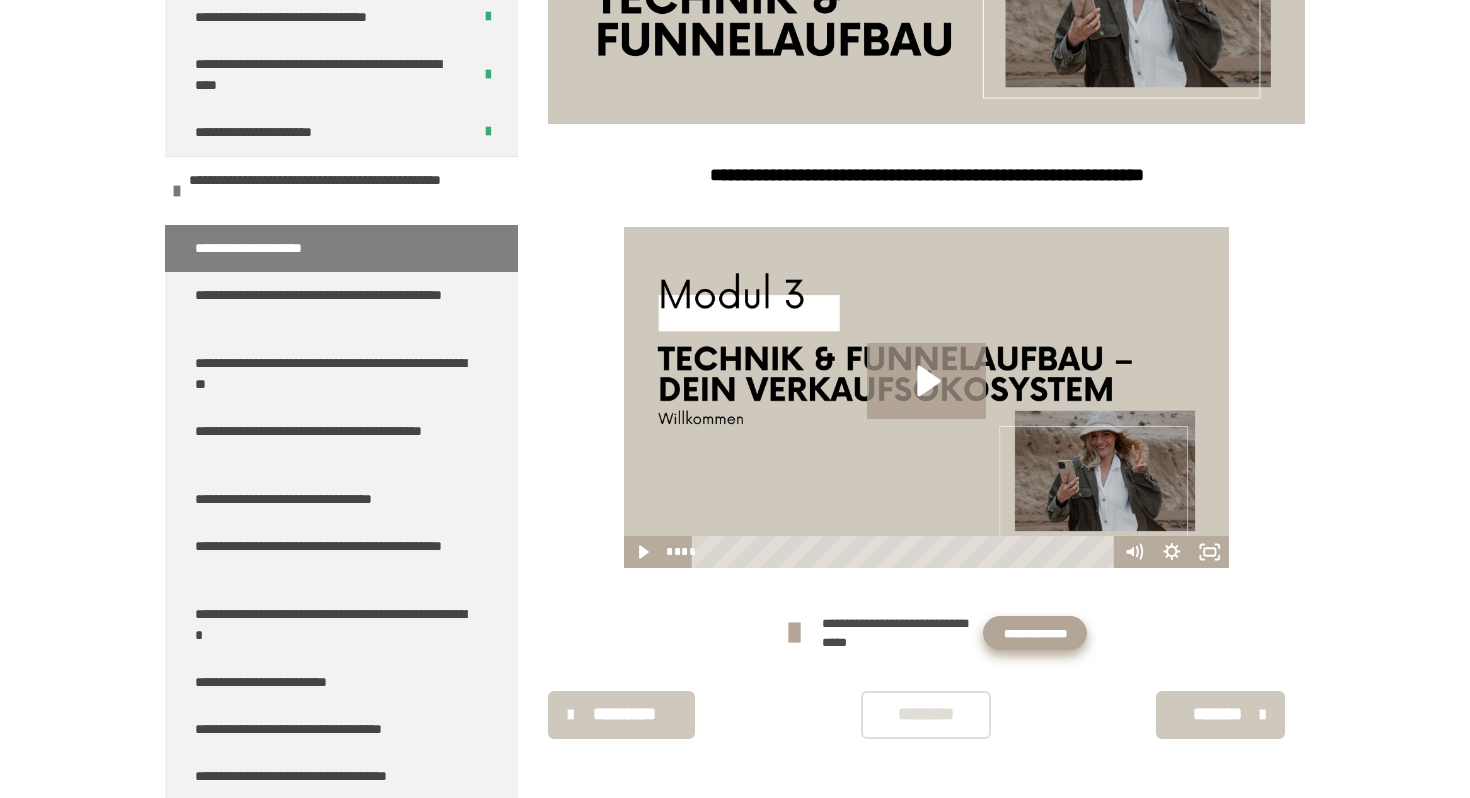 click on "**********" at bounding box center (1035, 633) 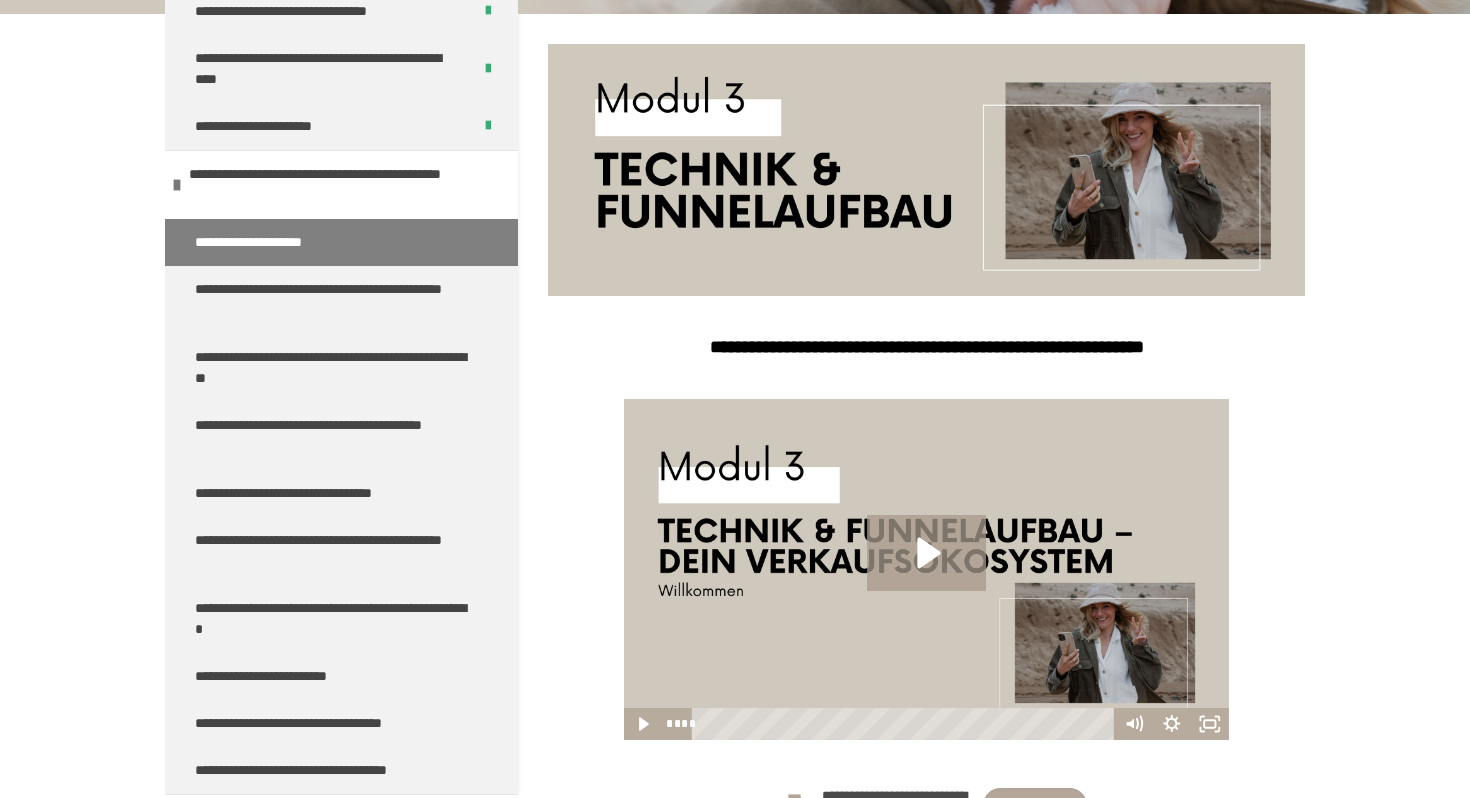 scroll, scrollTop: 438, scrollLeft: 0, axis: vertical 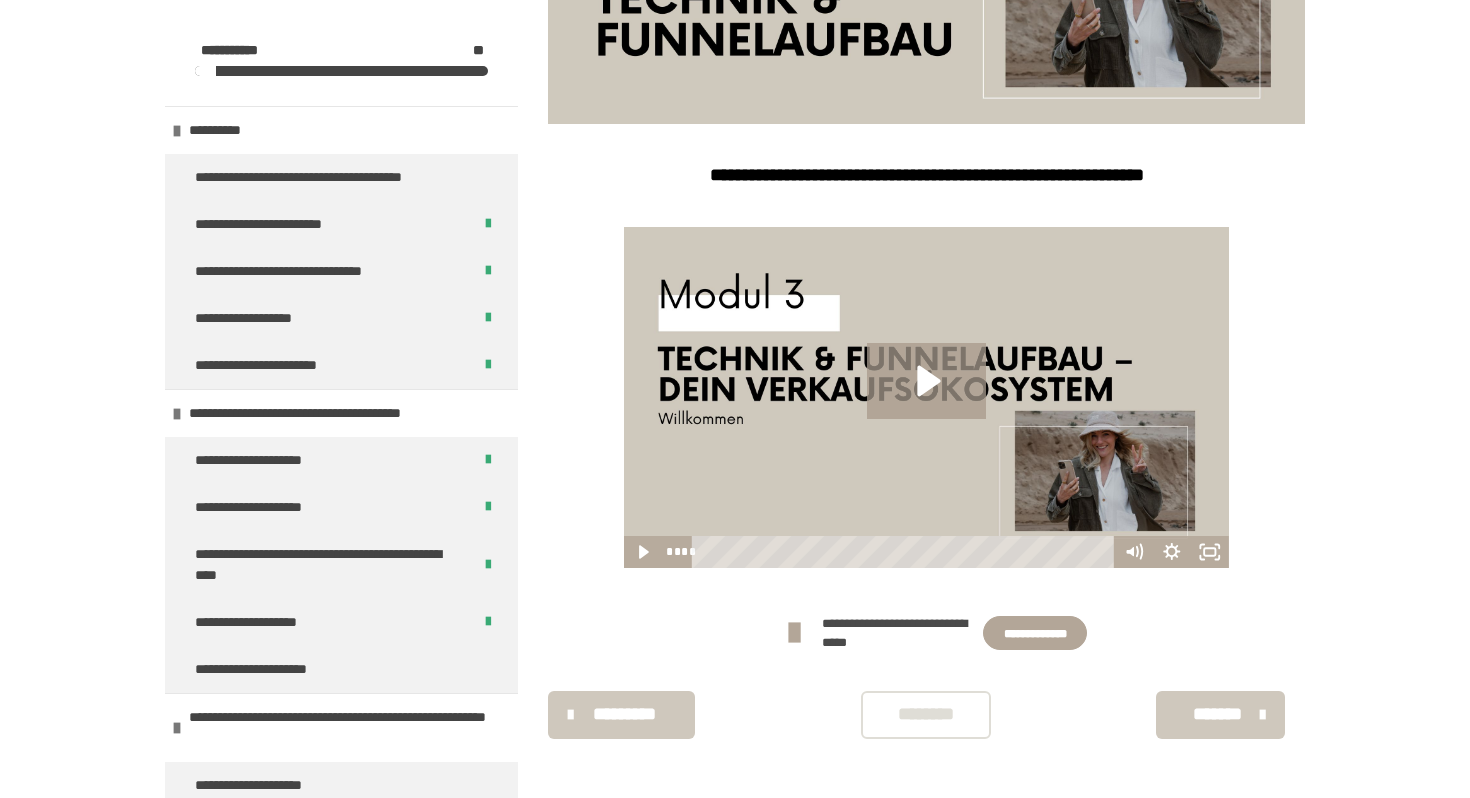 click on "**********" at bounding box center [926, 397] 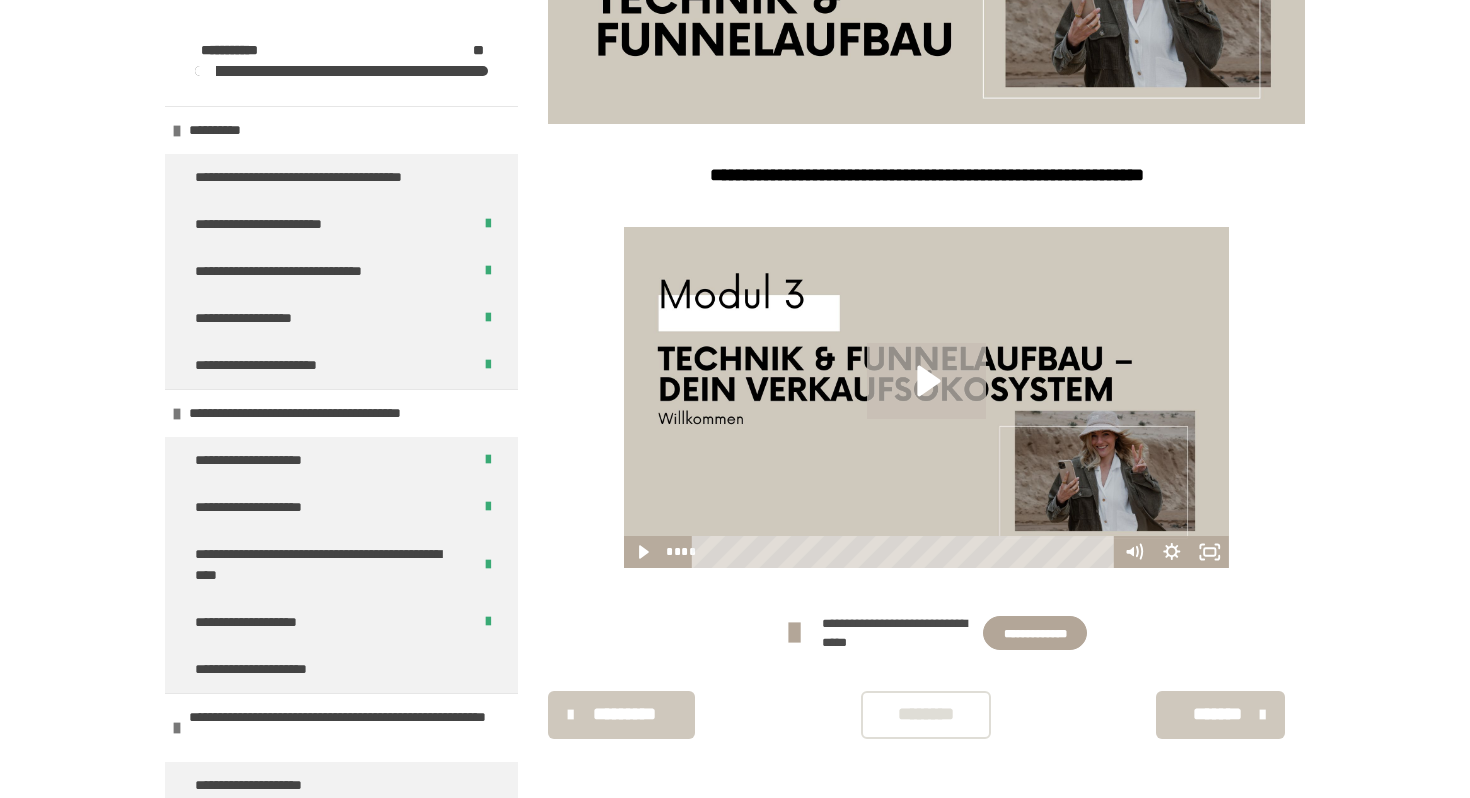 click 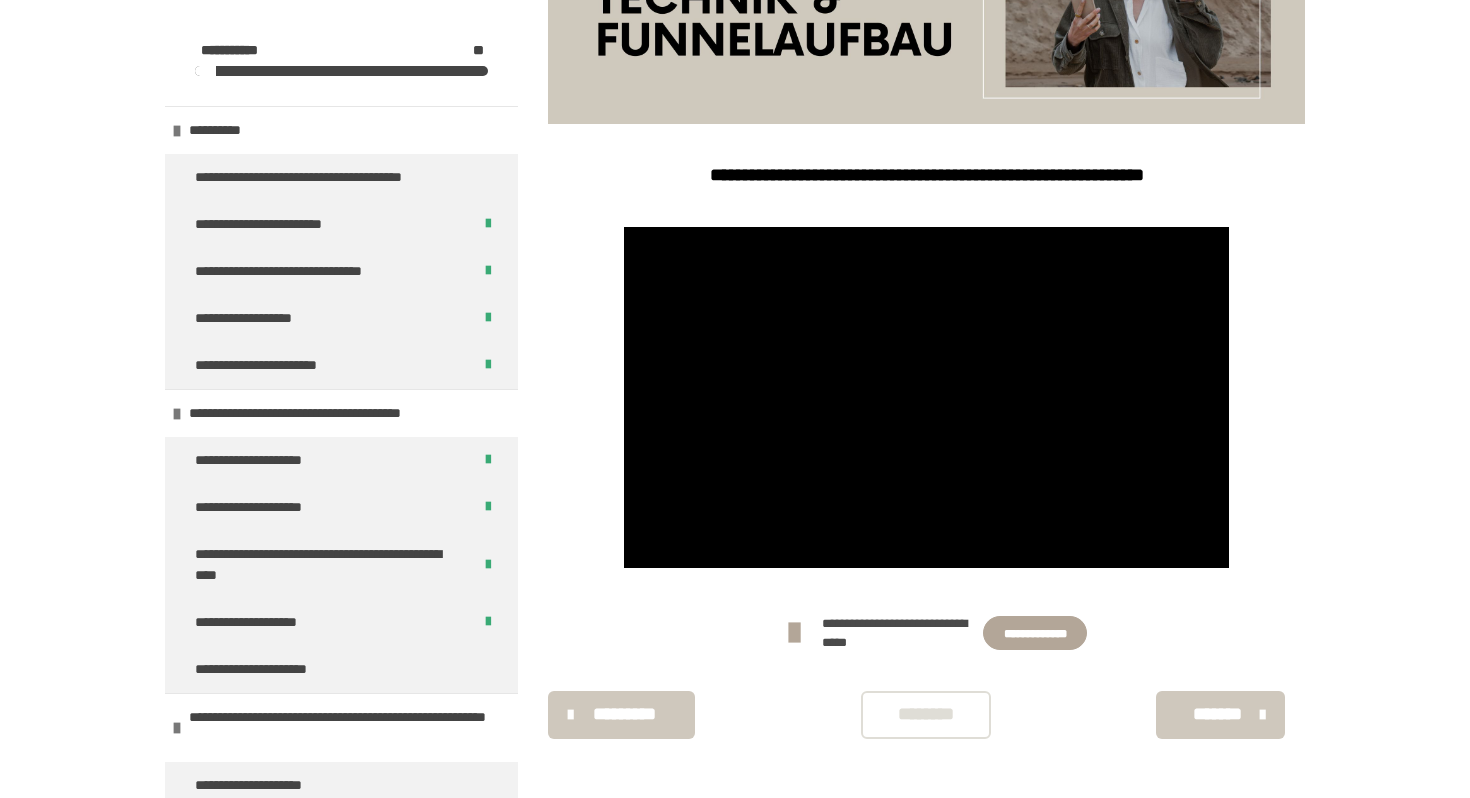 click on "**********" at bounding box center (735, 180) 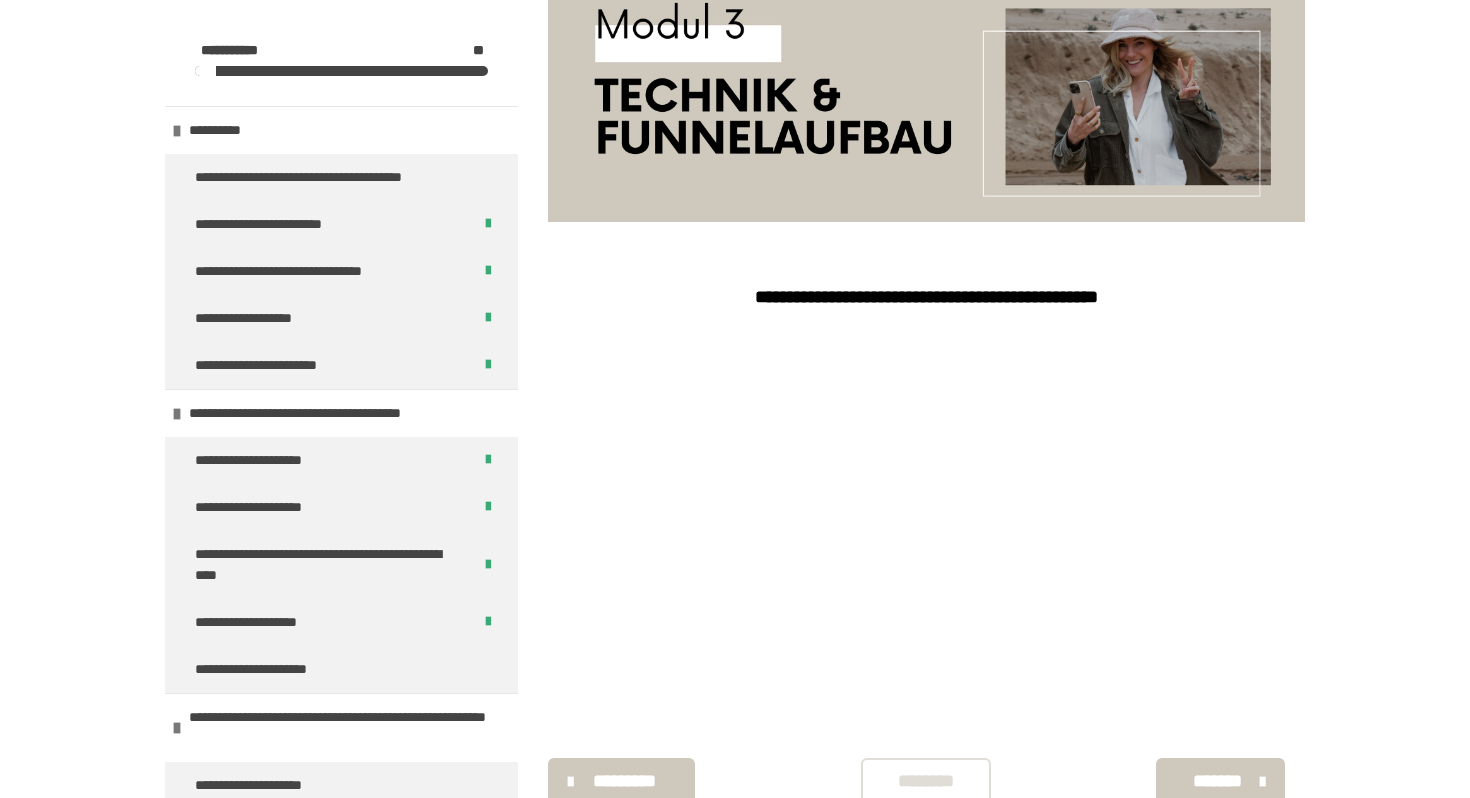 scroll, scrollTop: 407, scrollLeft: 0, axis: vertical 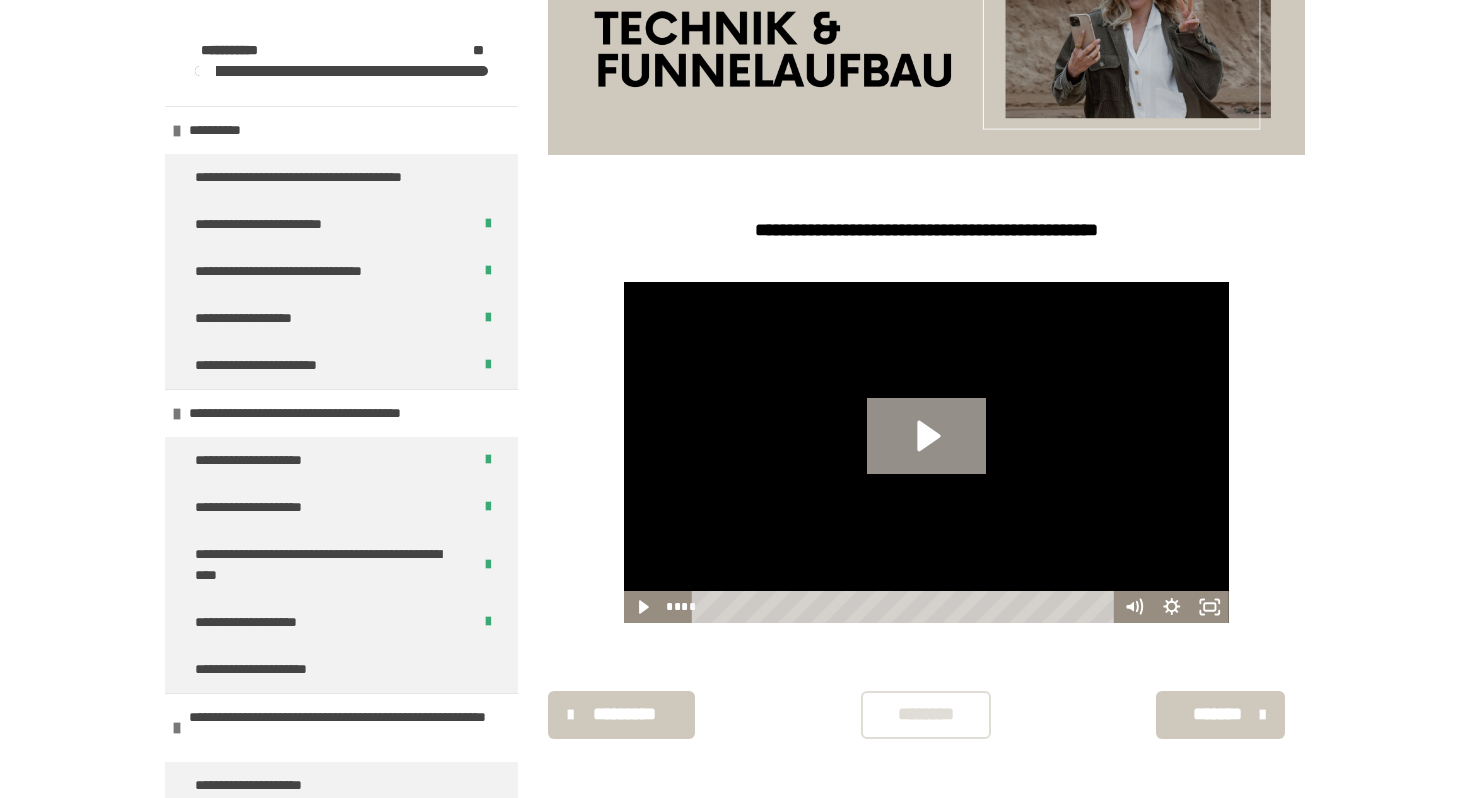 click 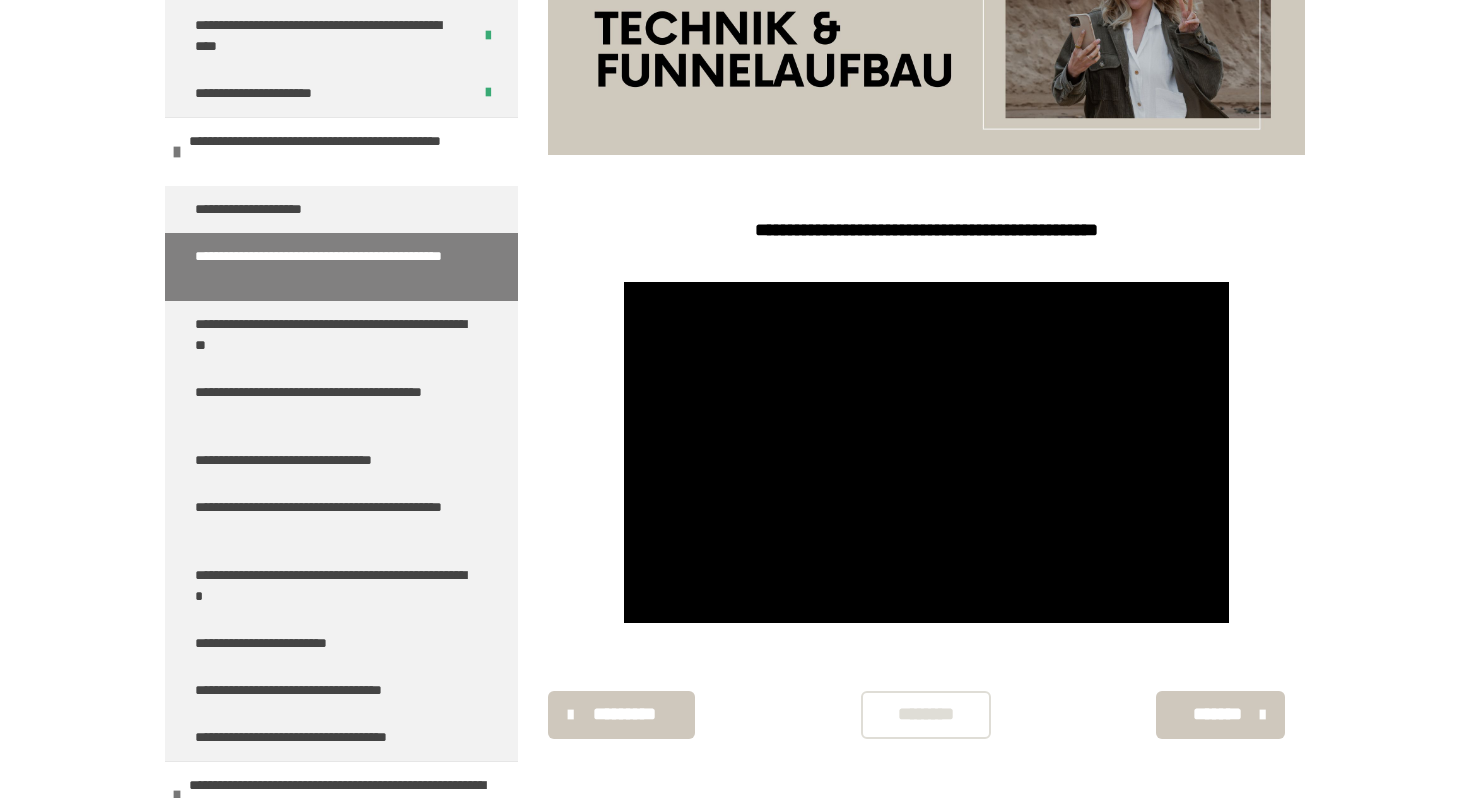 scroll, scrollTop: 1069, scrollLeft: 0, axis: vertical 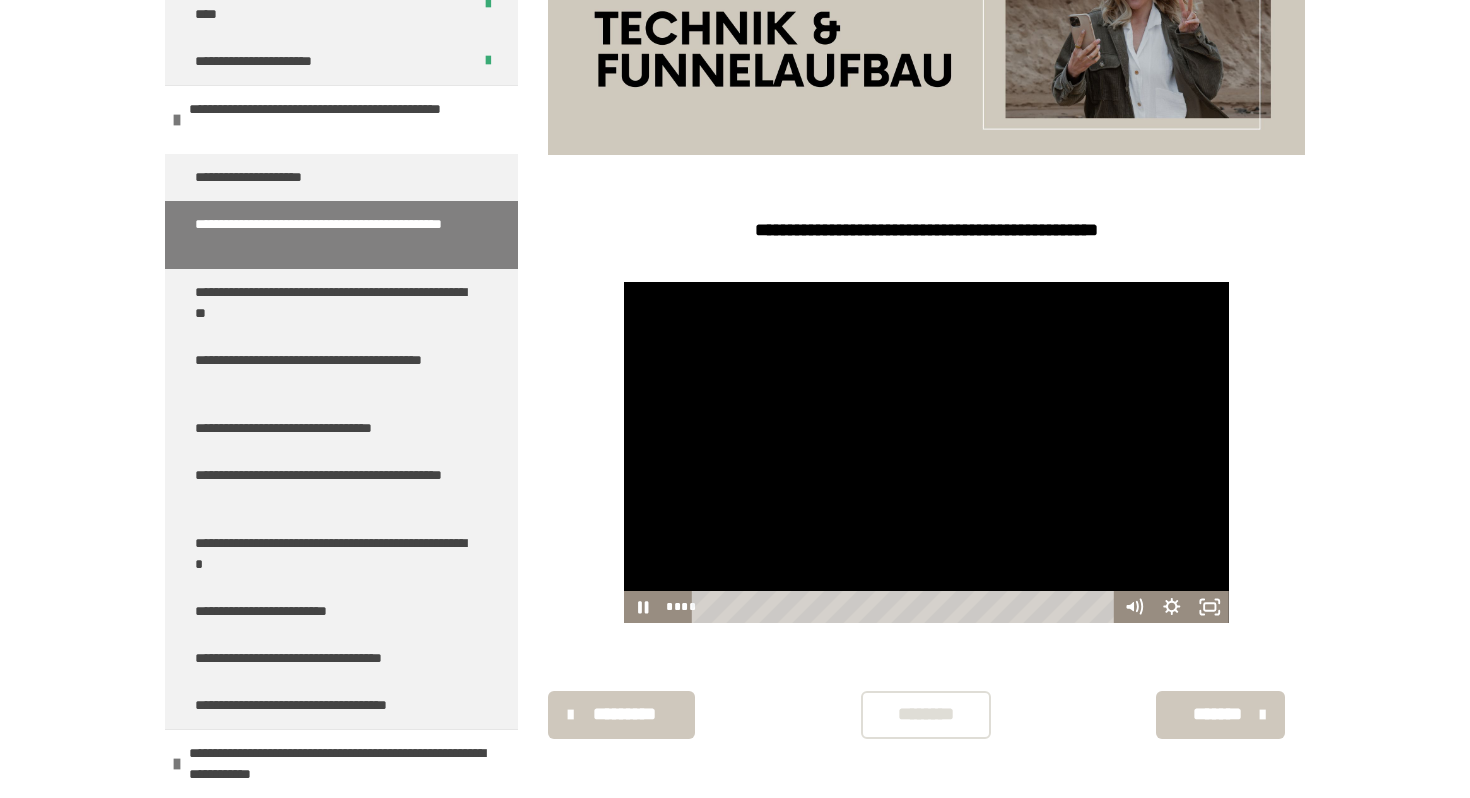 click on "**********" at bounding box center (735, 196) 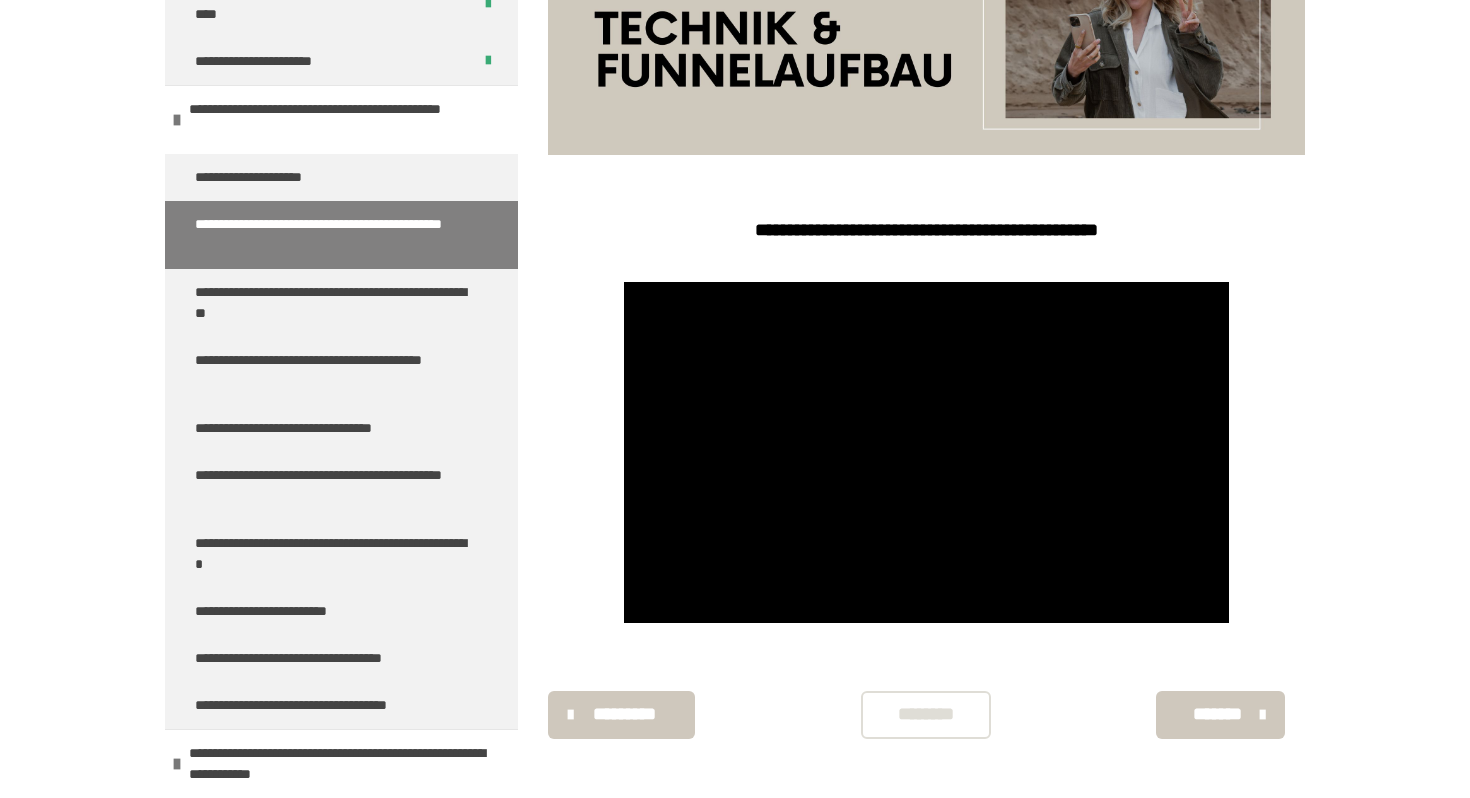 click on "********" at bounding box center (926, 714) 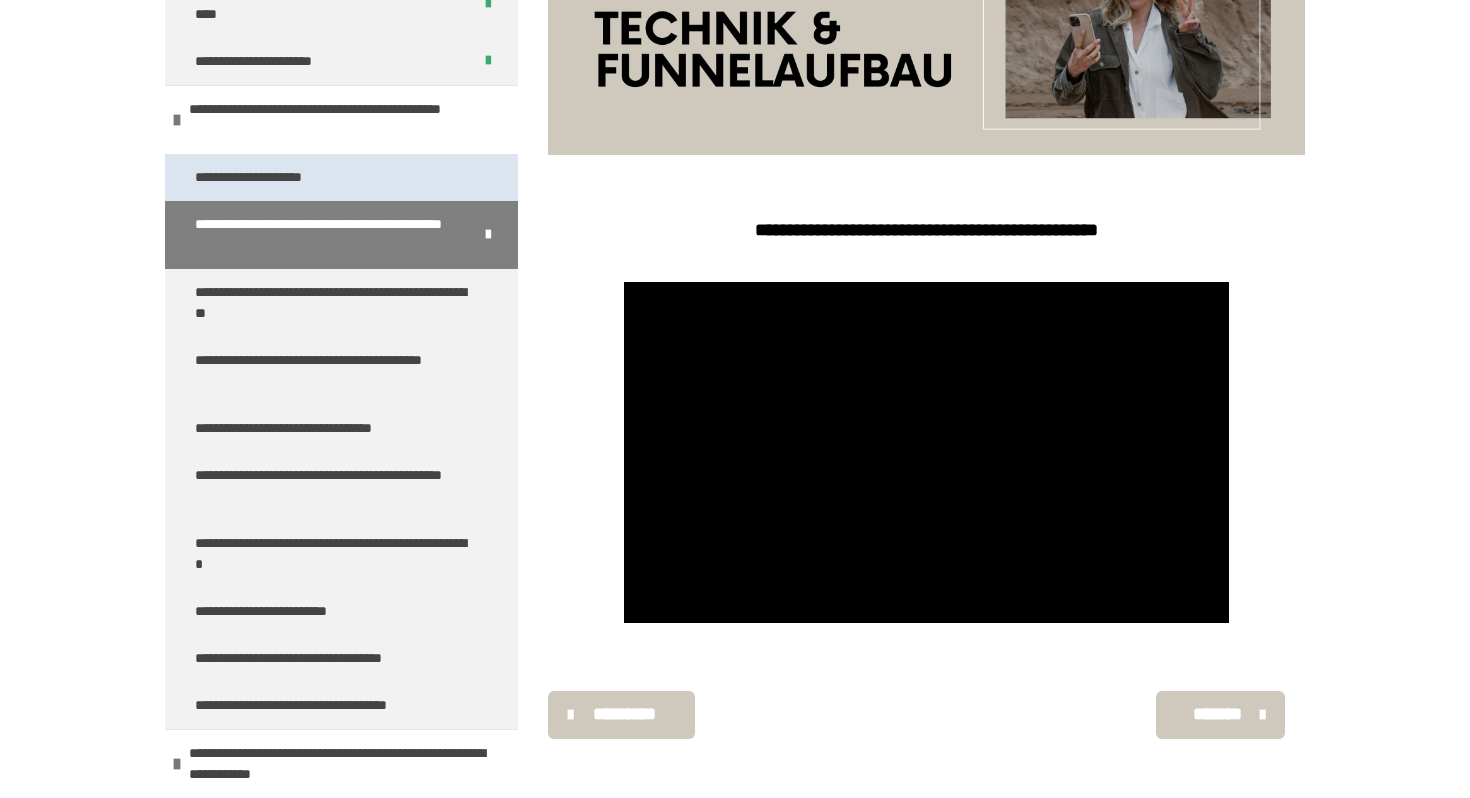 click on "**********" at bounding box center [276, 177] 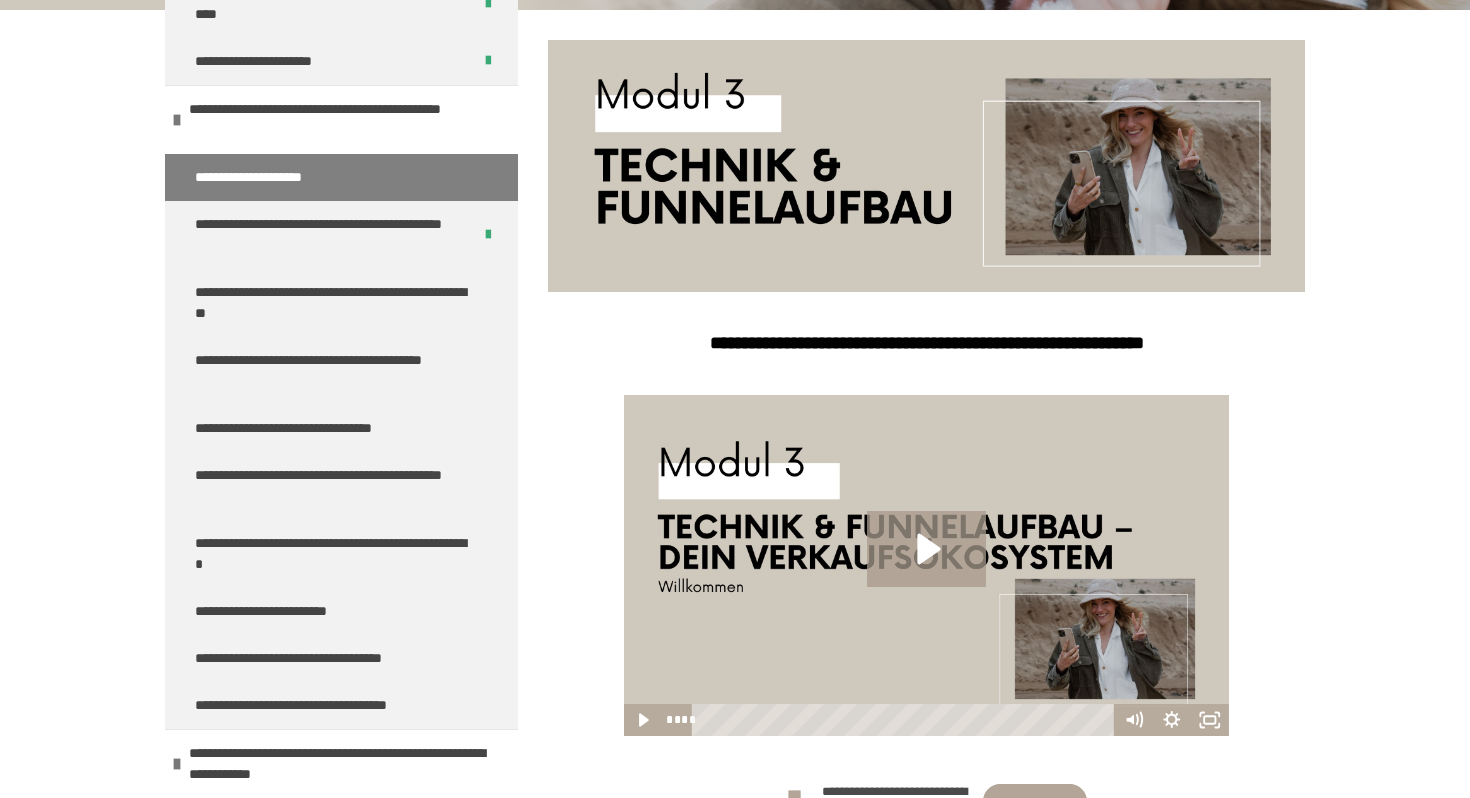 scroll, scrollTop: 438, scrollLeft: 0, axis: vertical 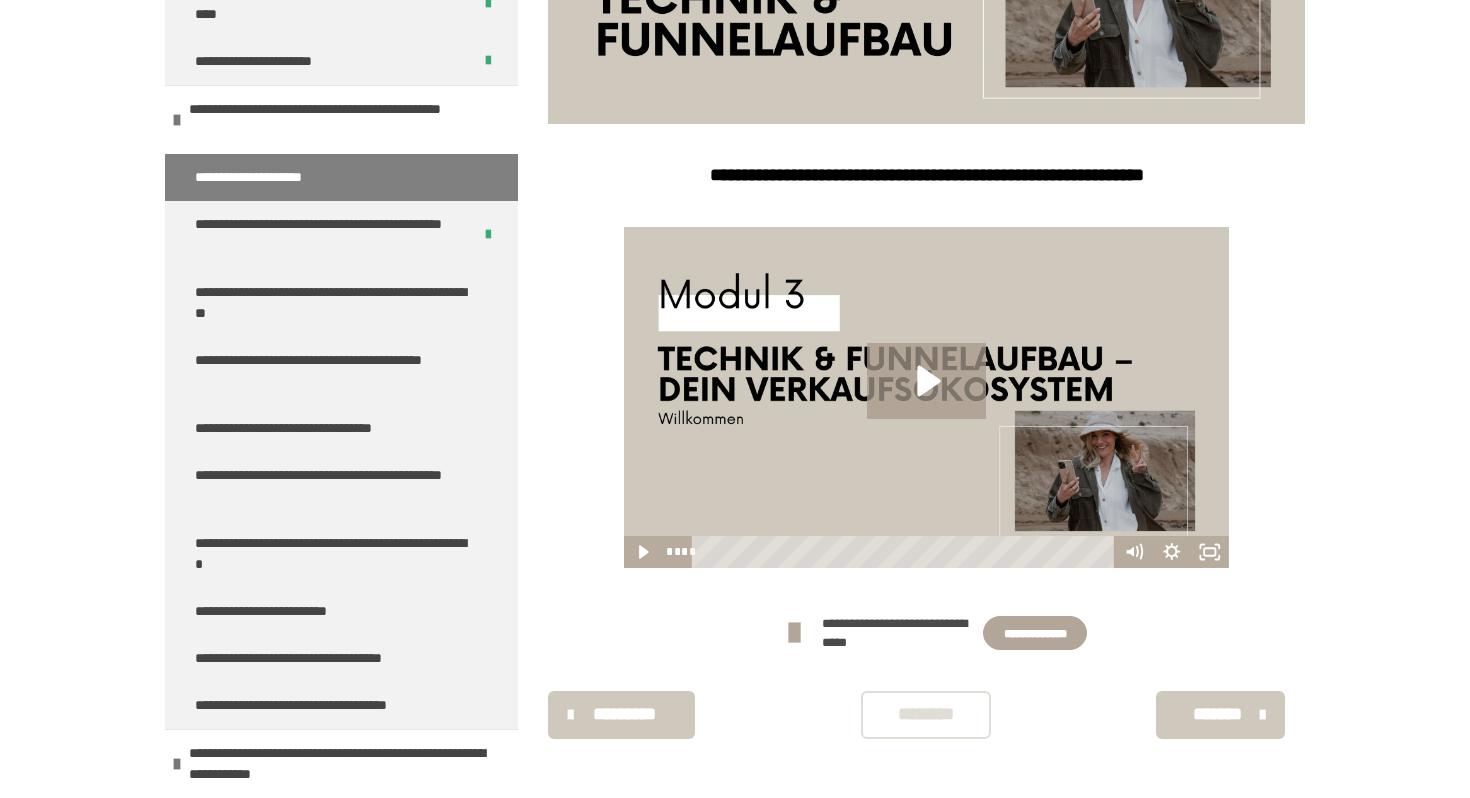 click on "********" at bounding box center [926, 715] 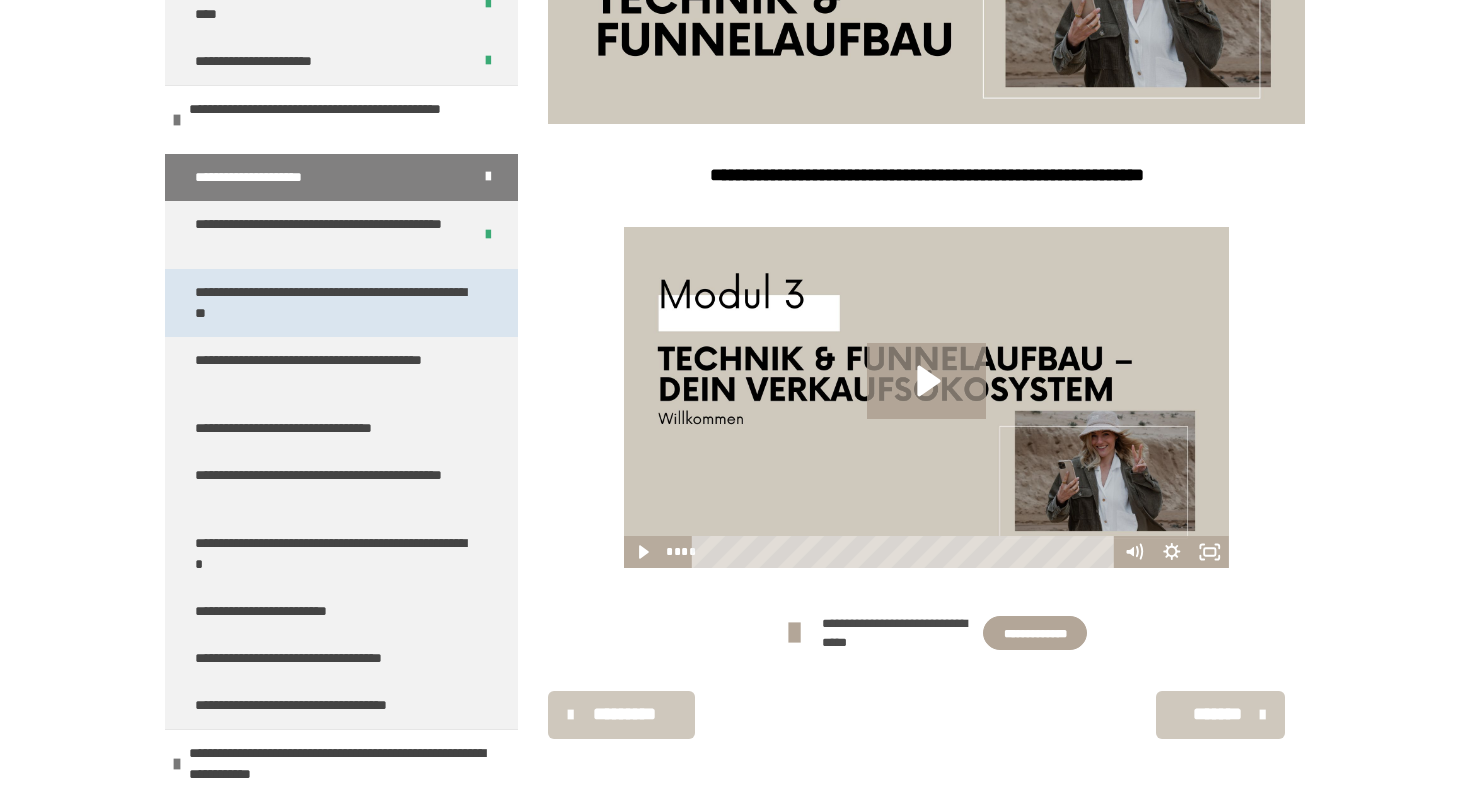 click on "**********" at bounding box center [333, 303] 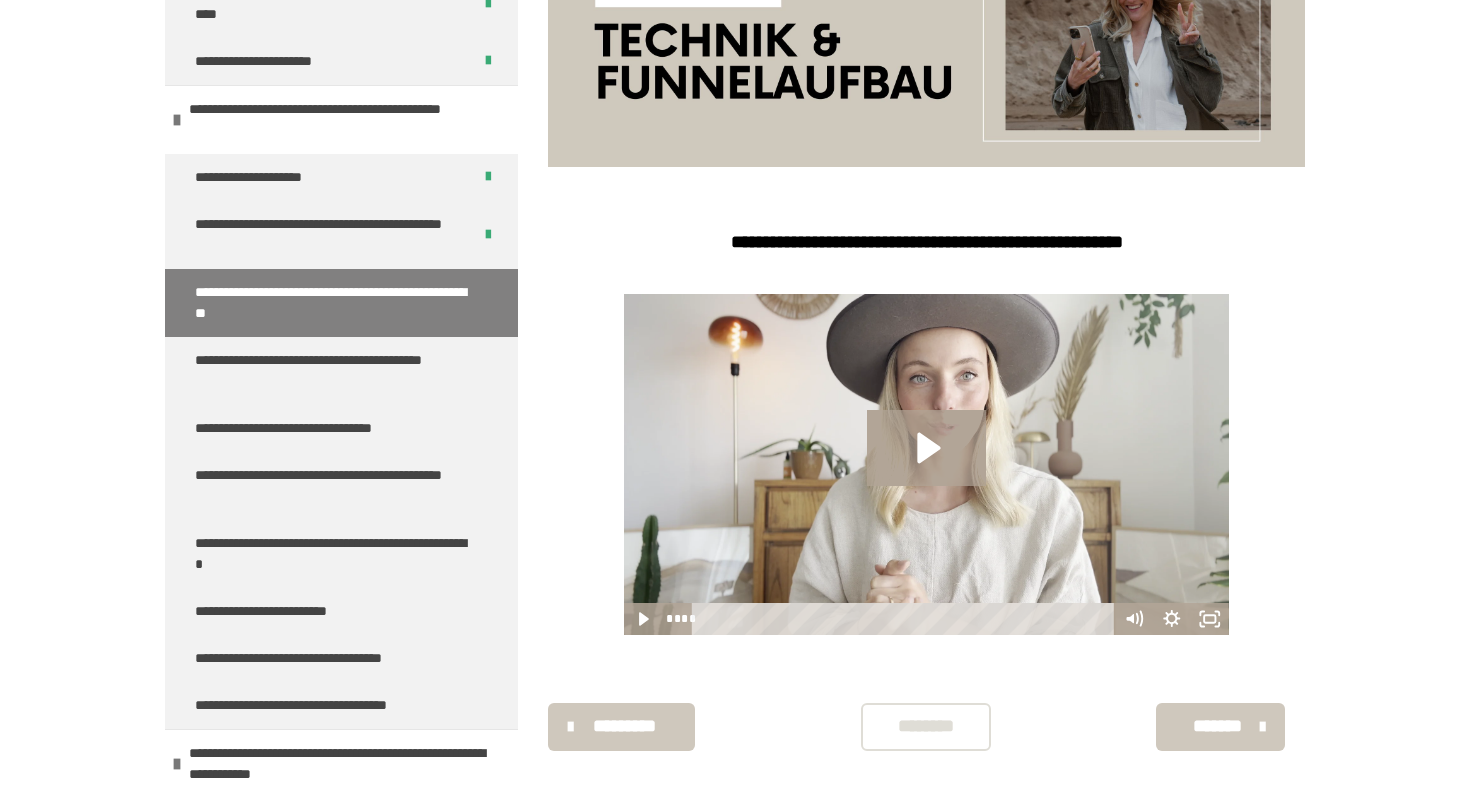 scroll, scrollTop: 407, scrollLeft: 0, axis: vertical 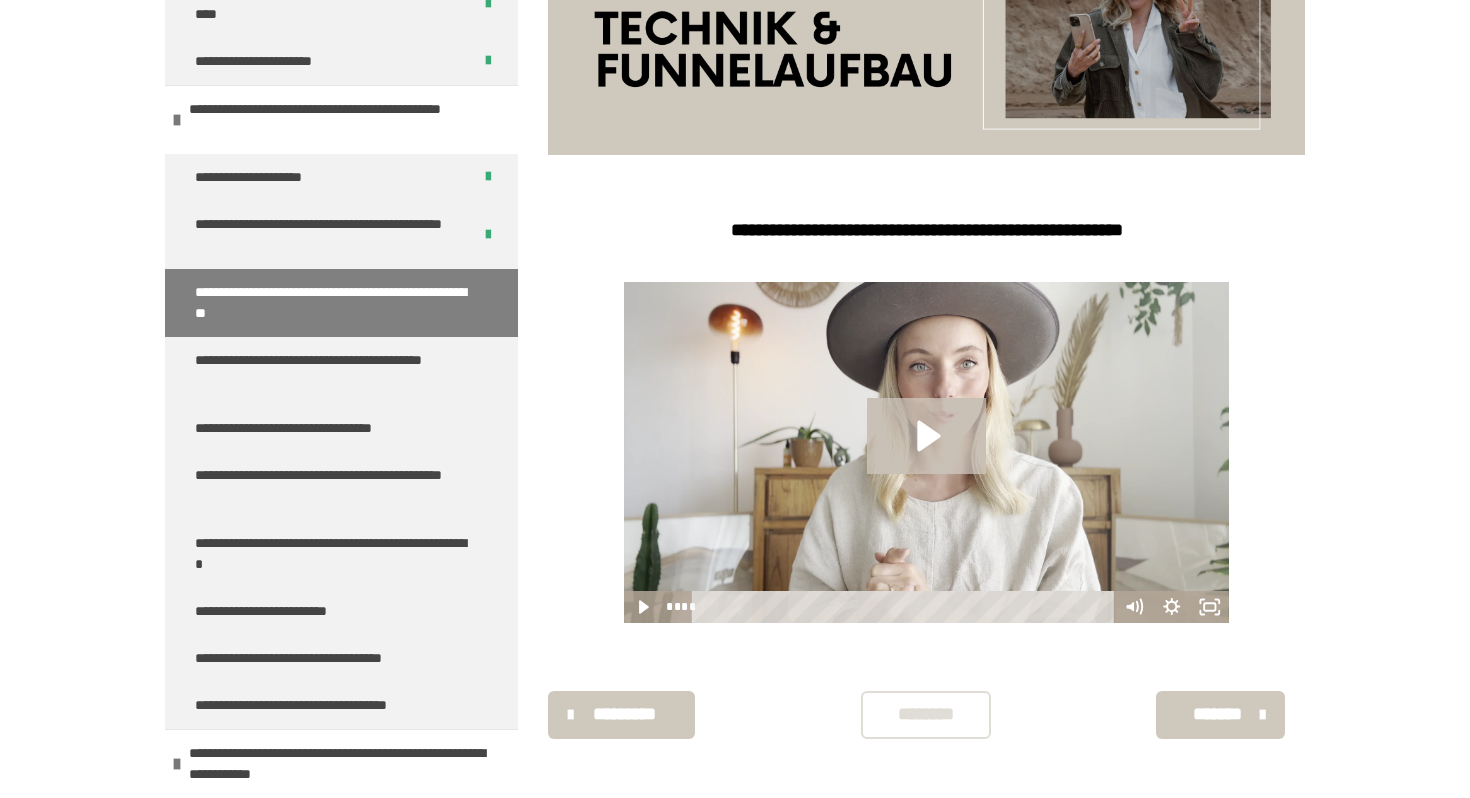 click 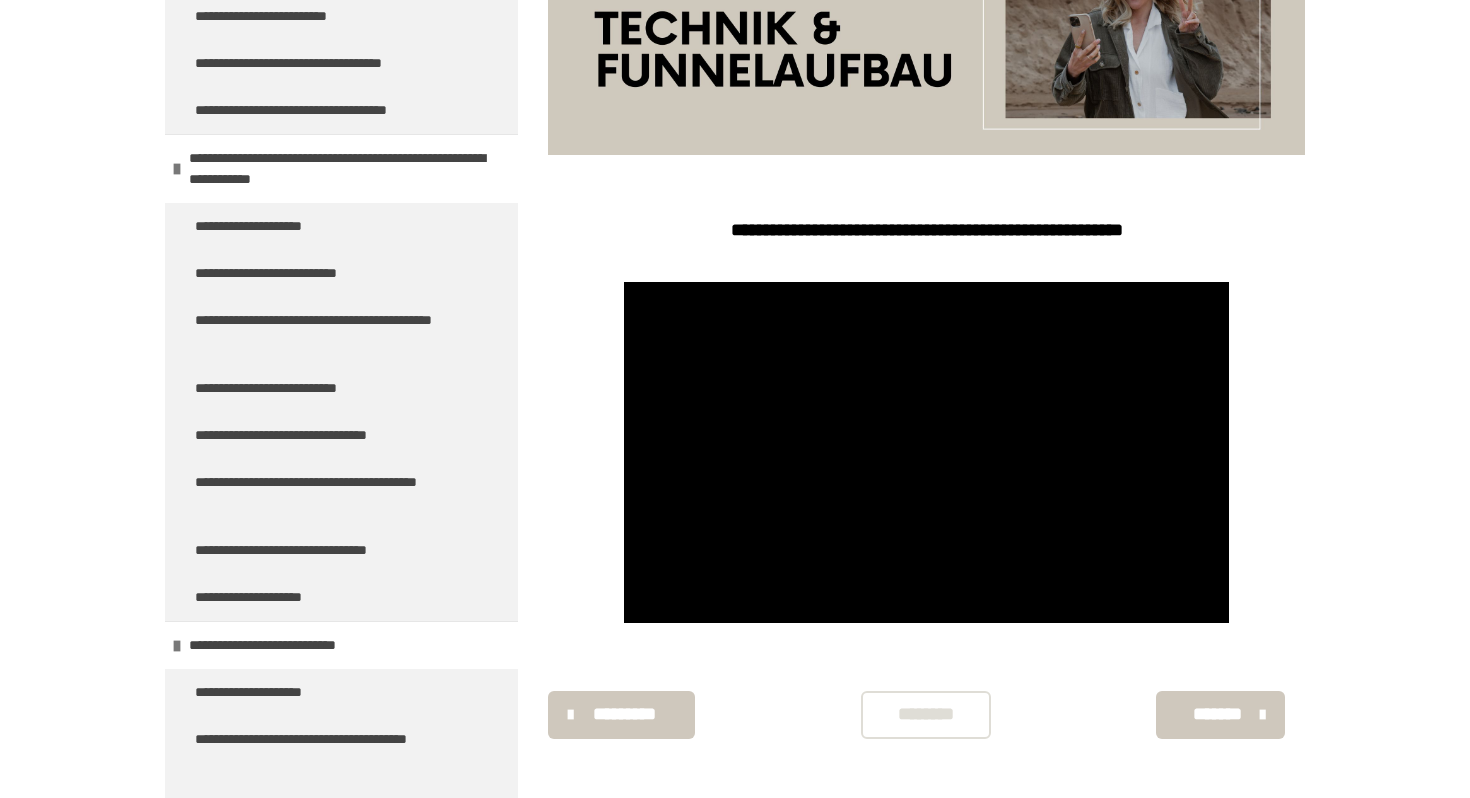 scroll, scrollTop: 1643, scrollLeft: 0, axis: vertical 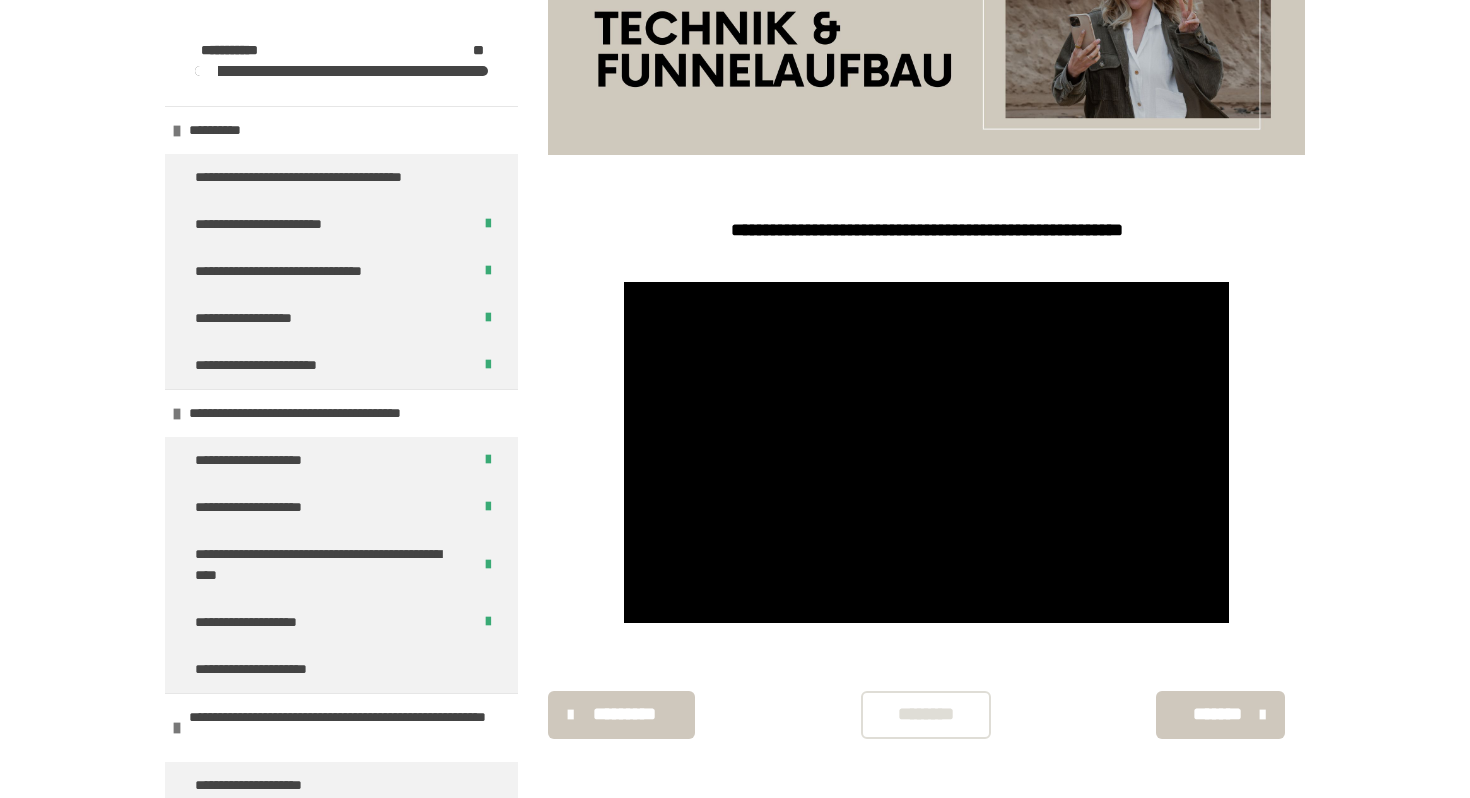 click on "********" at bounding box center (926, 714) 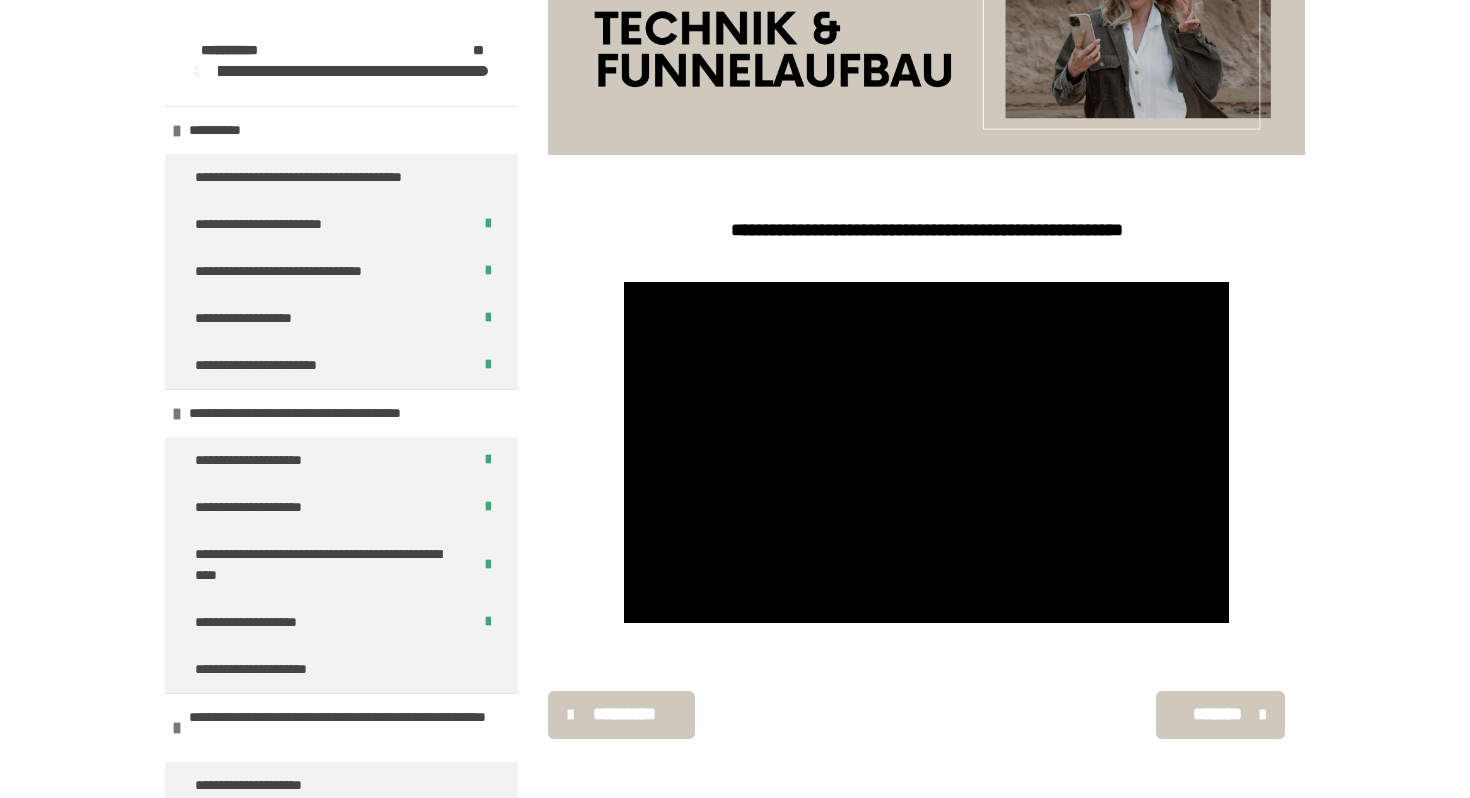 click on "********* ******** *******" at bounding box center [926, 715] 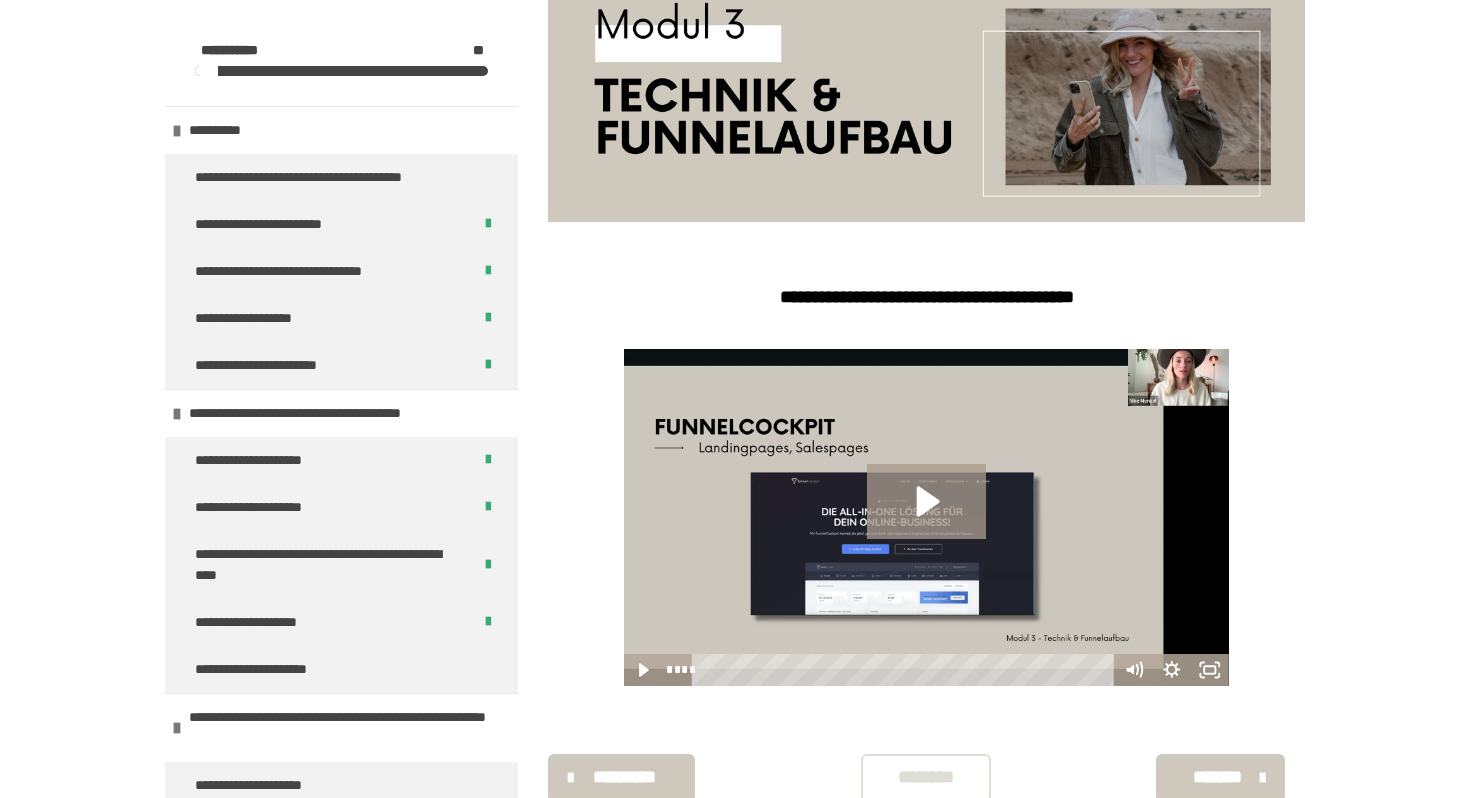 scroll, scrollTop: 403, scrollLeft: 0, axis: vertical 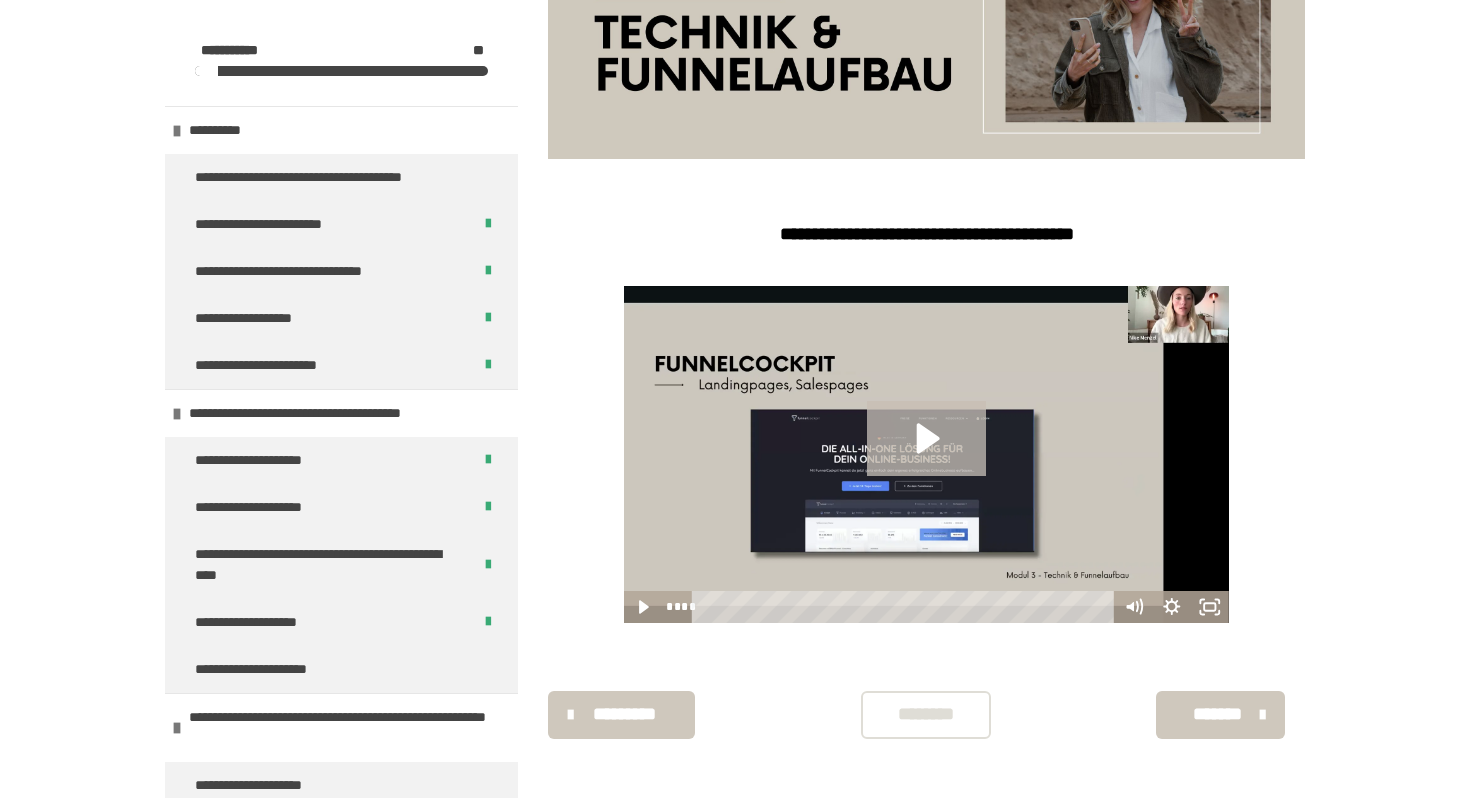 click 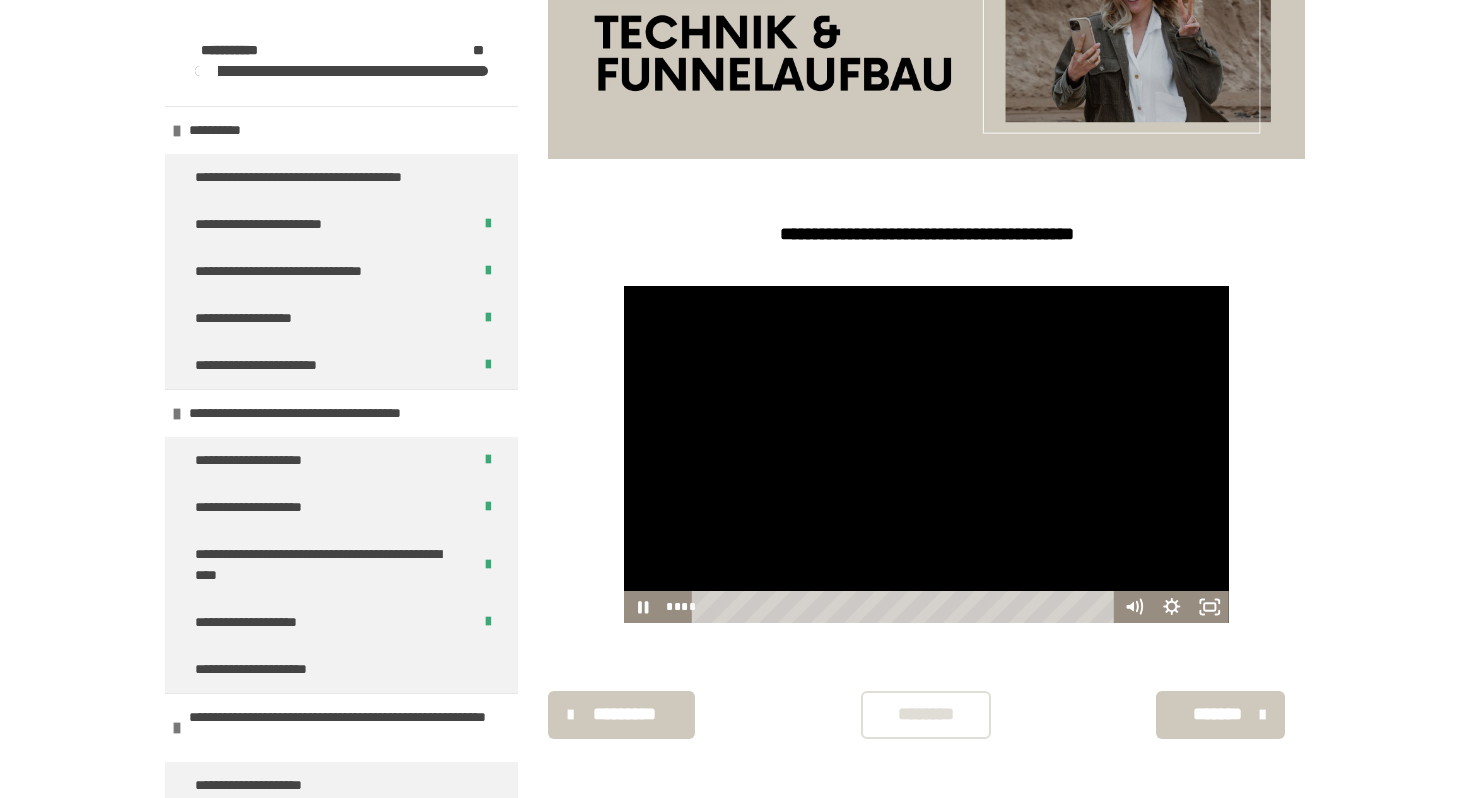 type 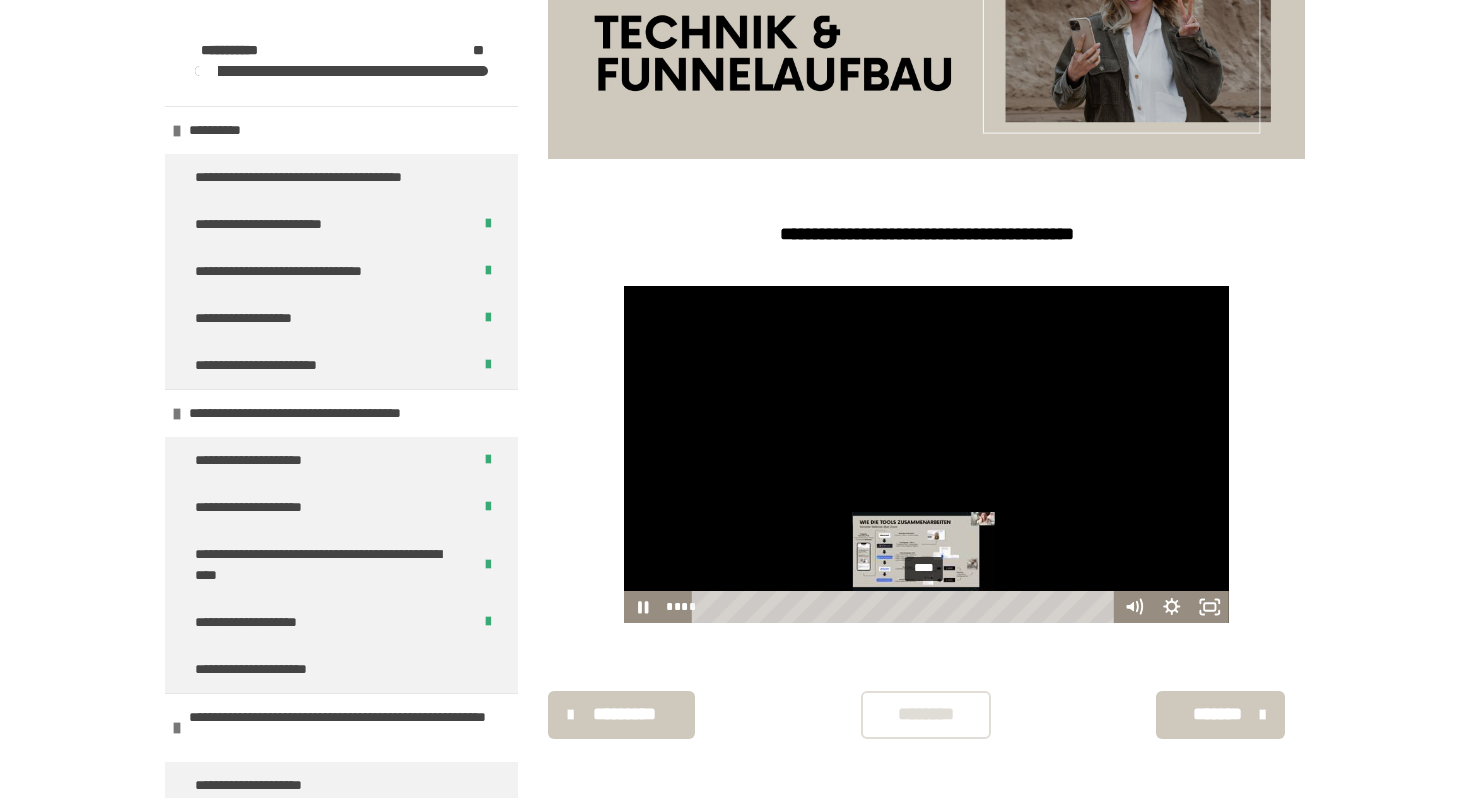 click at bounding box center [931, 607] 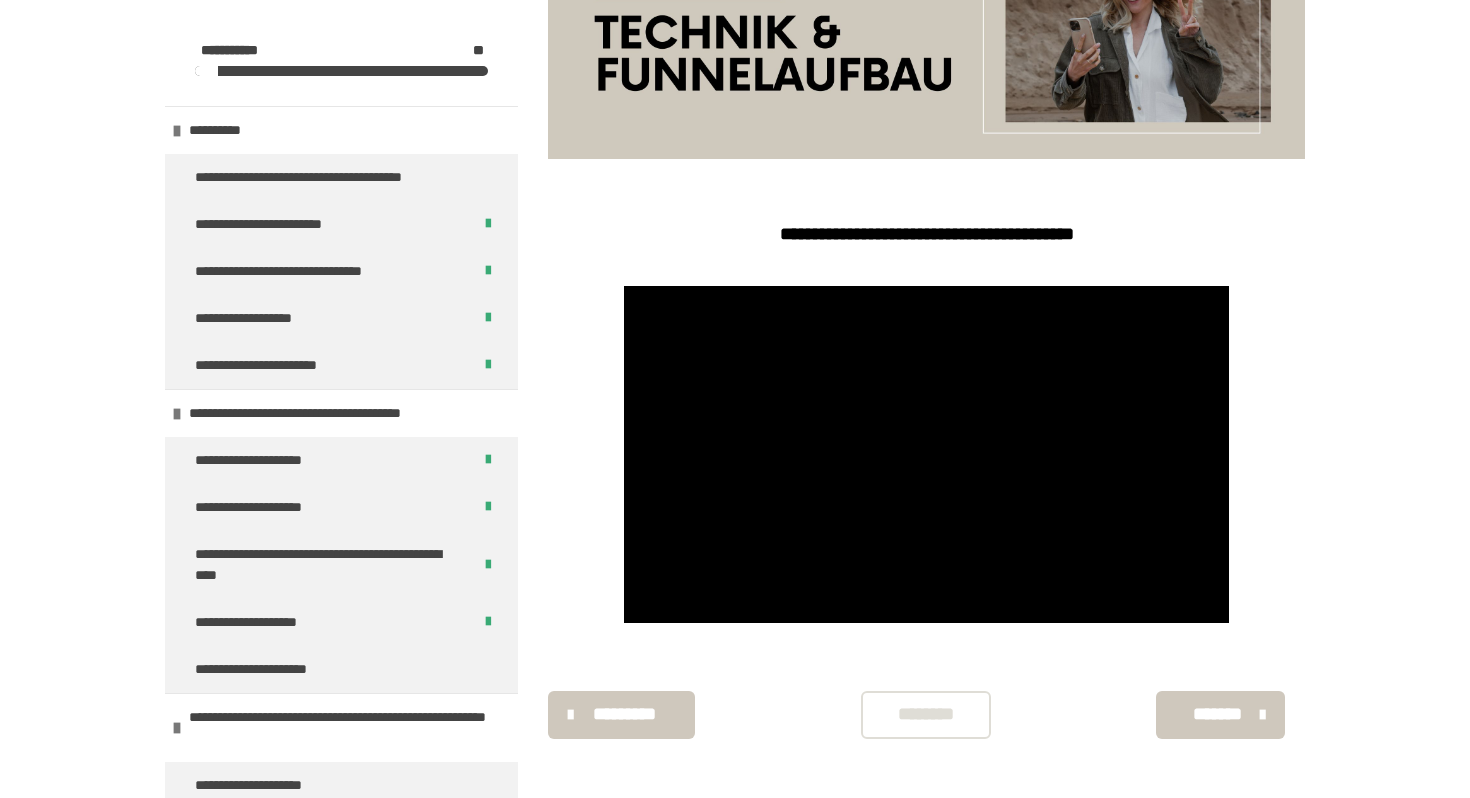 click on "**********" at bounding box center (735, 198) 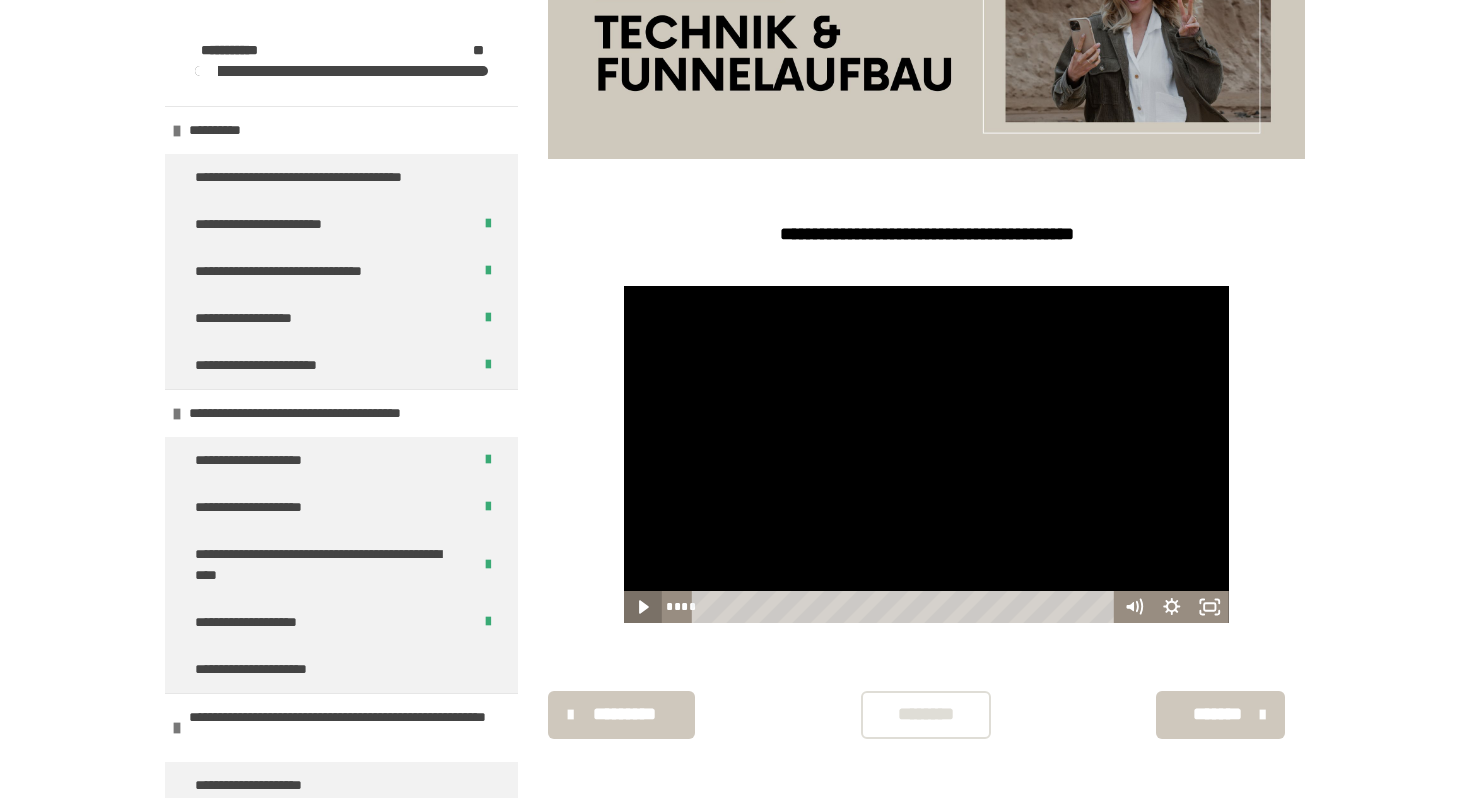 click 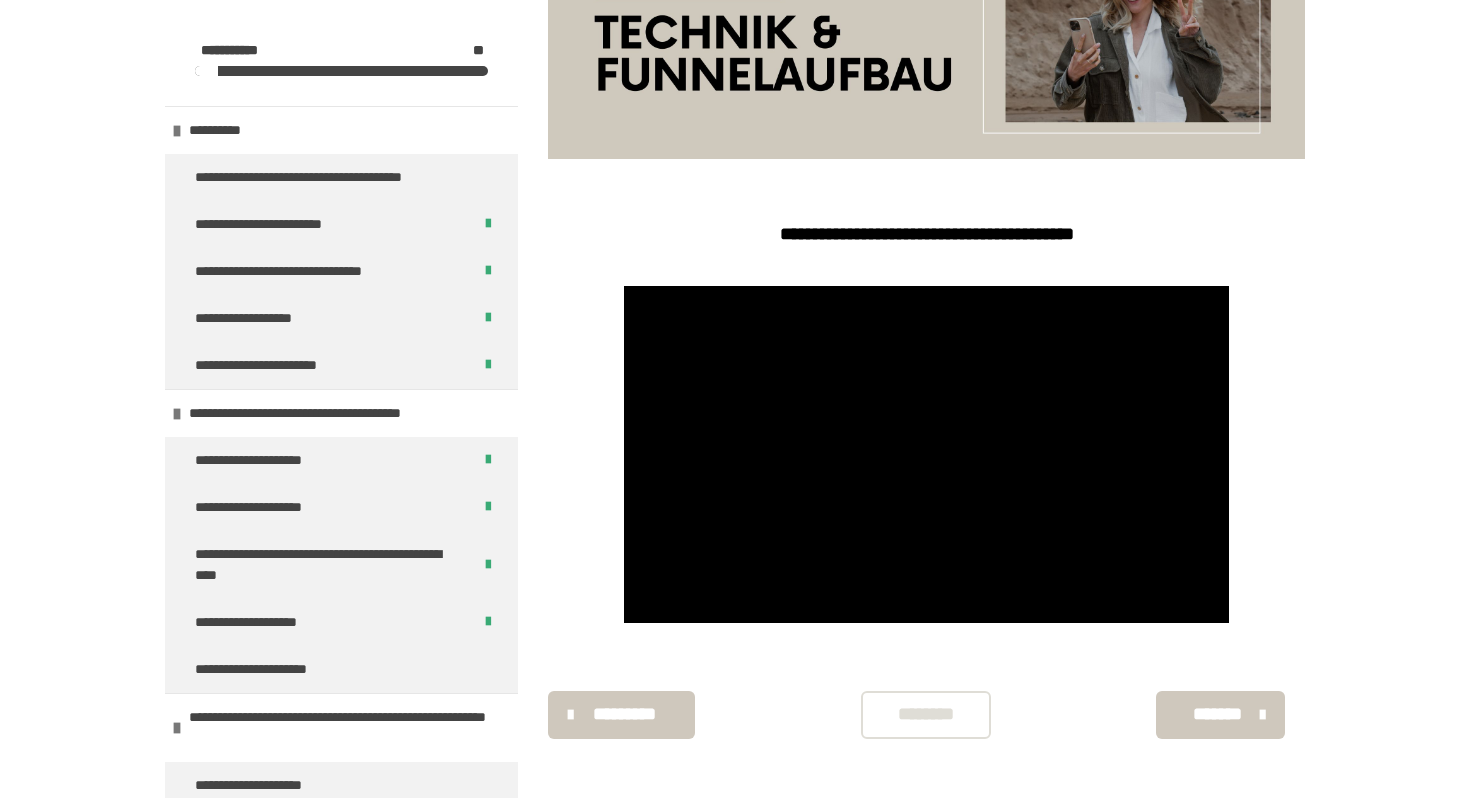 click on "**********" at bounding box center [735, 198] 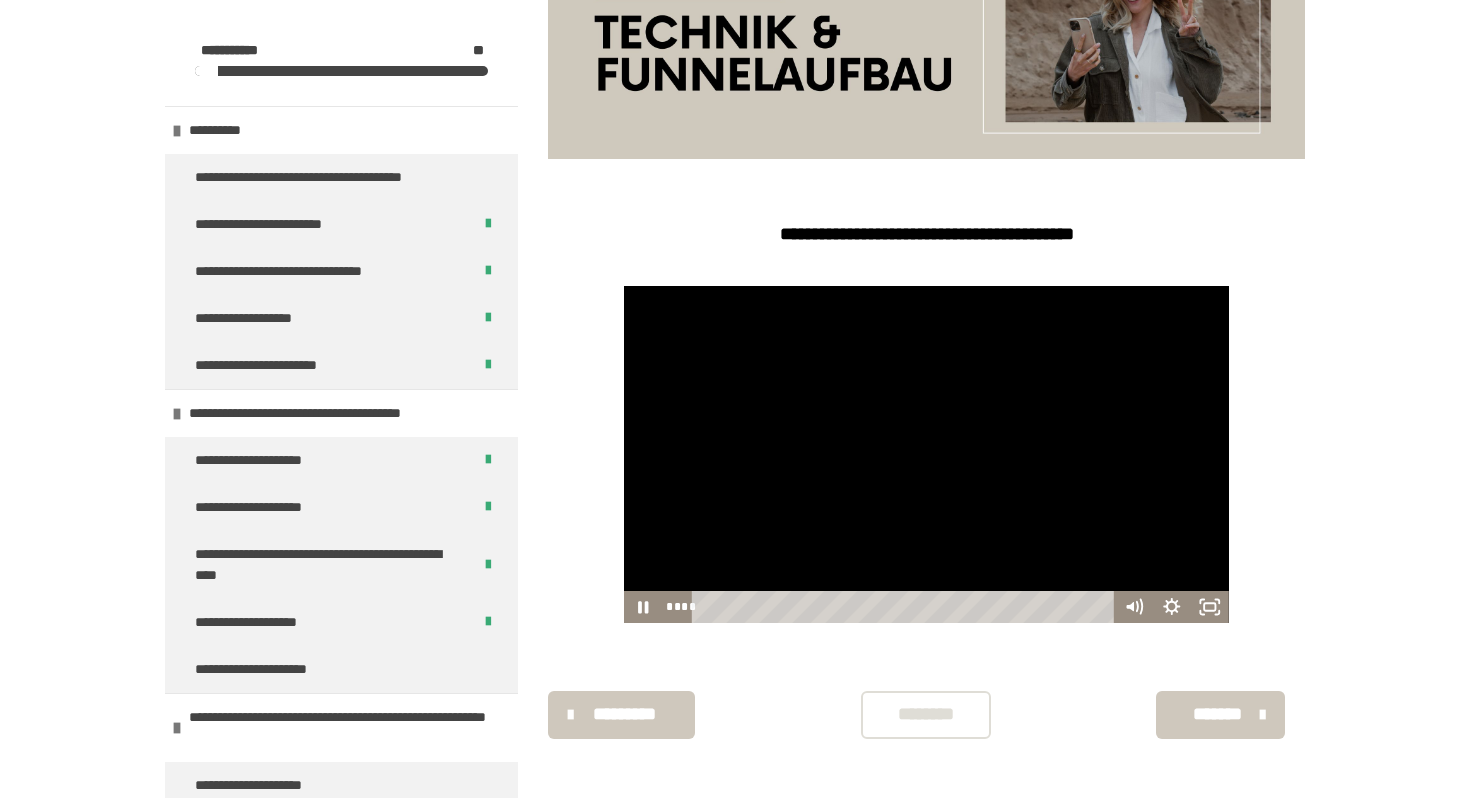 click at bounding box center (927, 454) 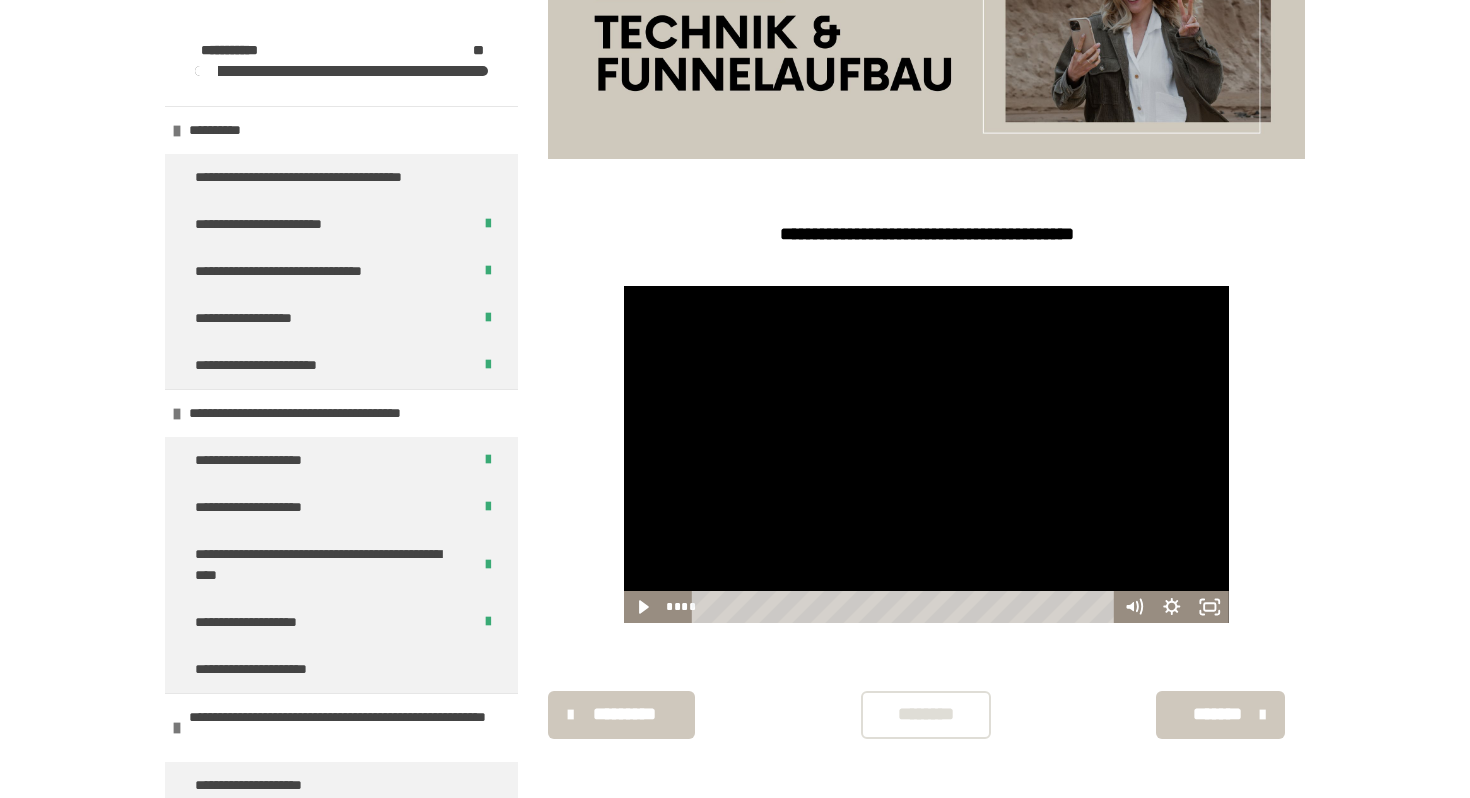 click at bounding box center (624, 286) 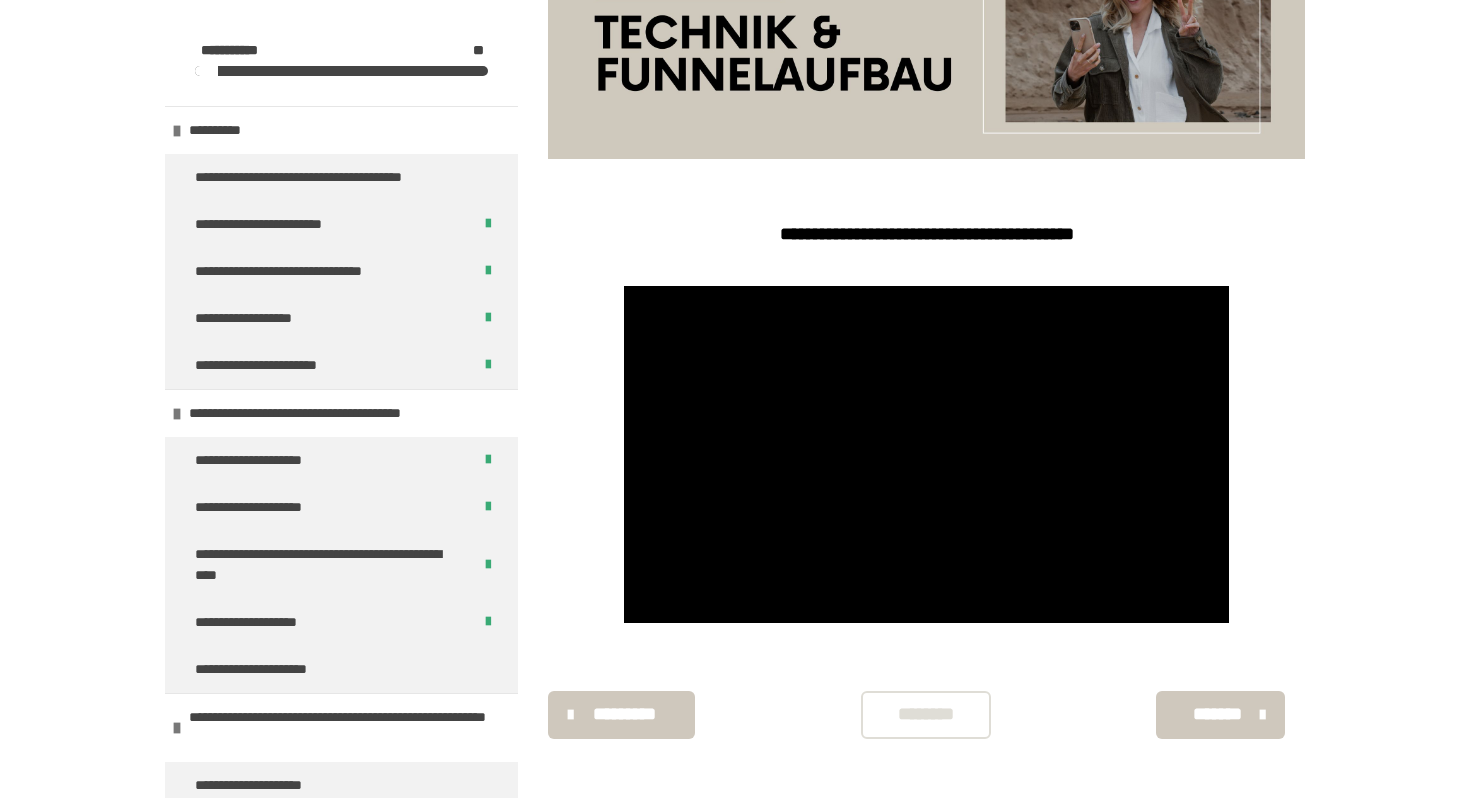 click at bounding box center (624, 286) 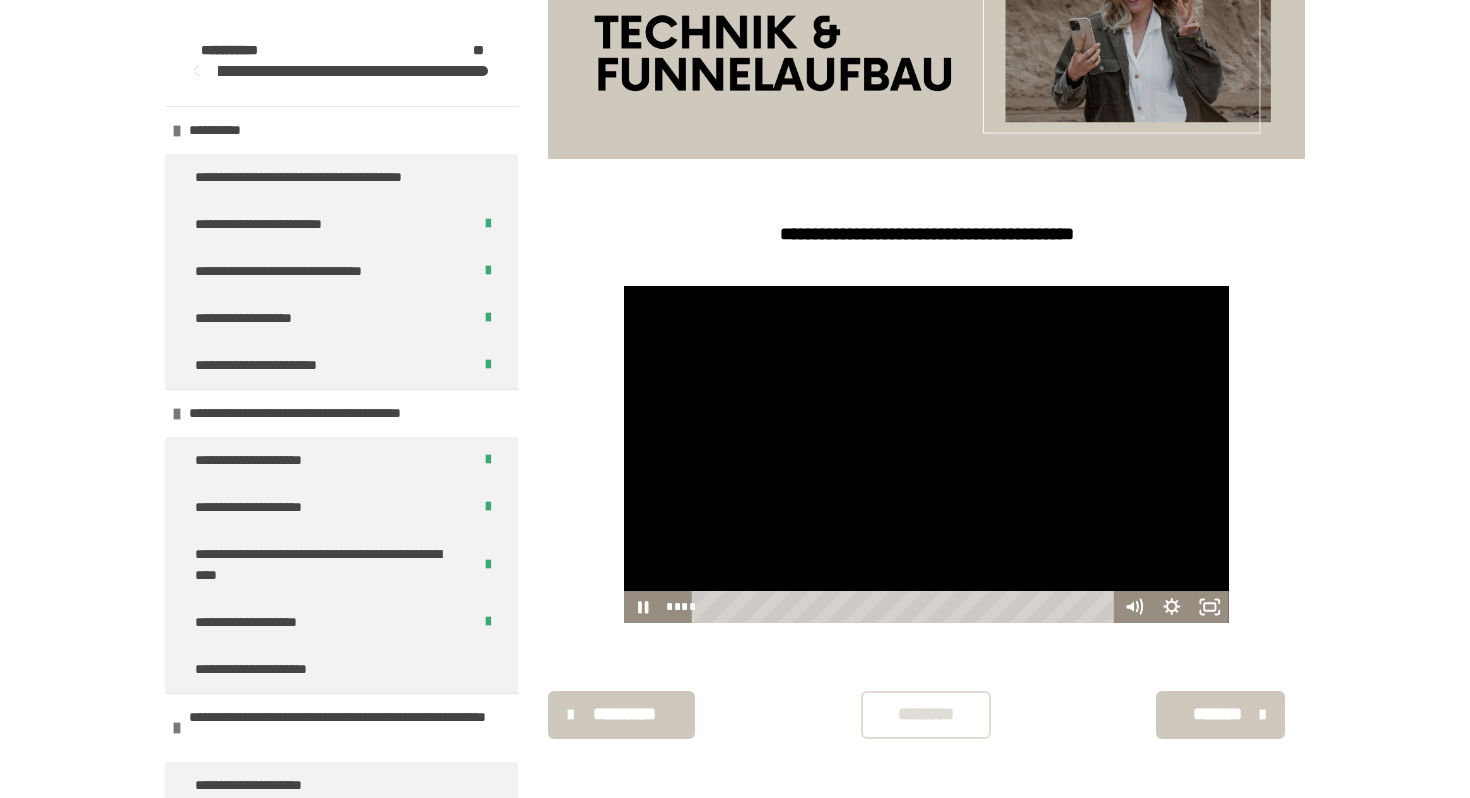 click at bounding box center (927, 454) 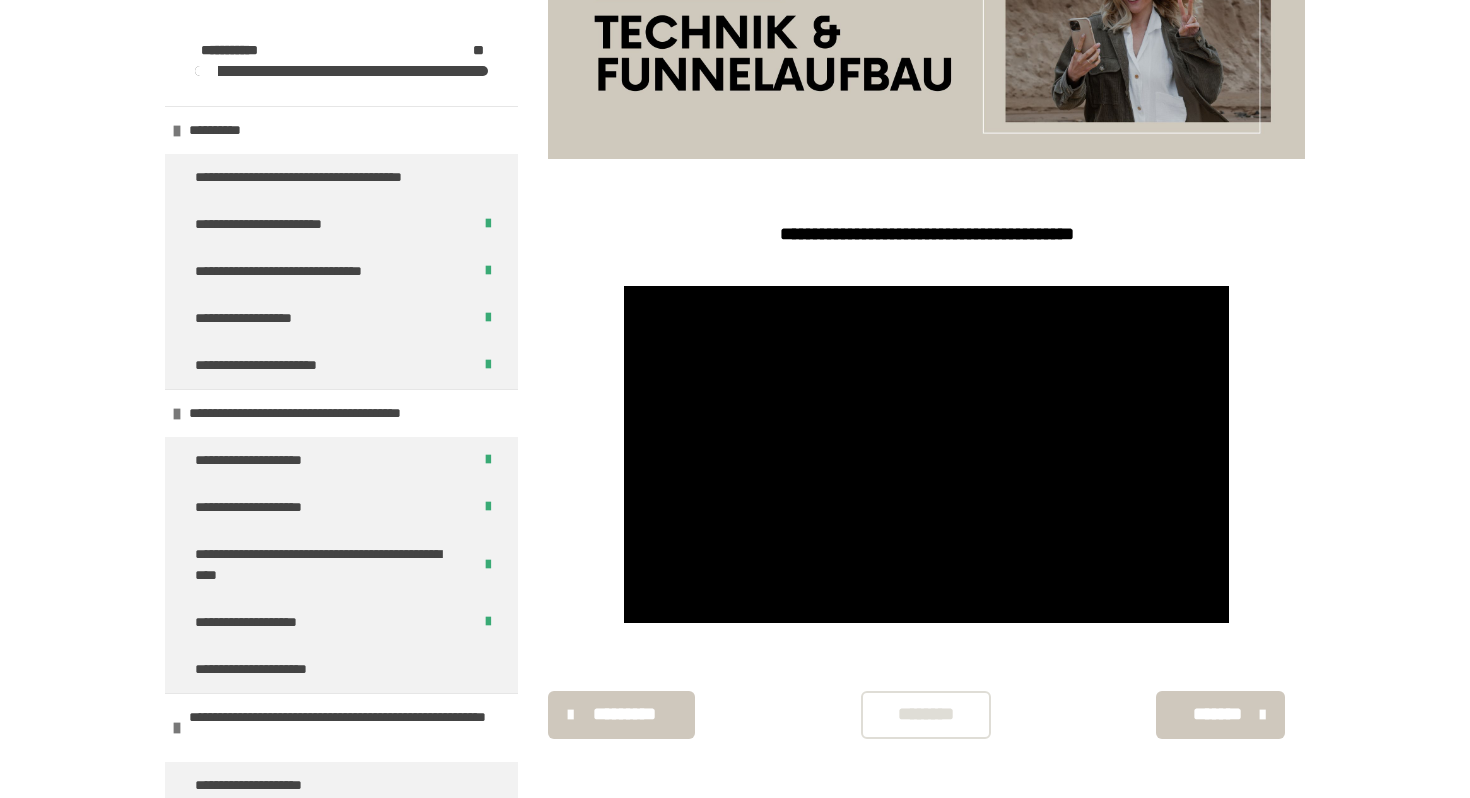 click at bounding box center (624, 286) 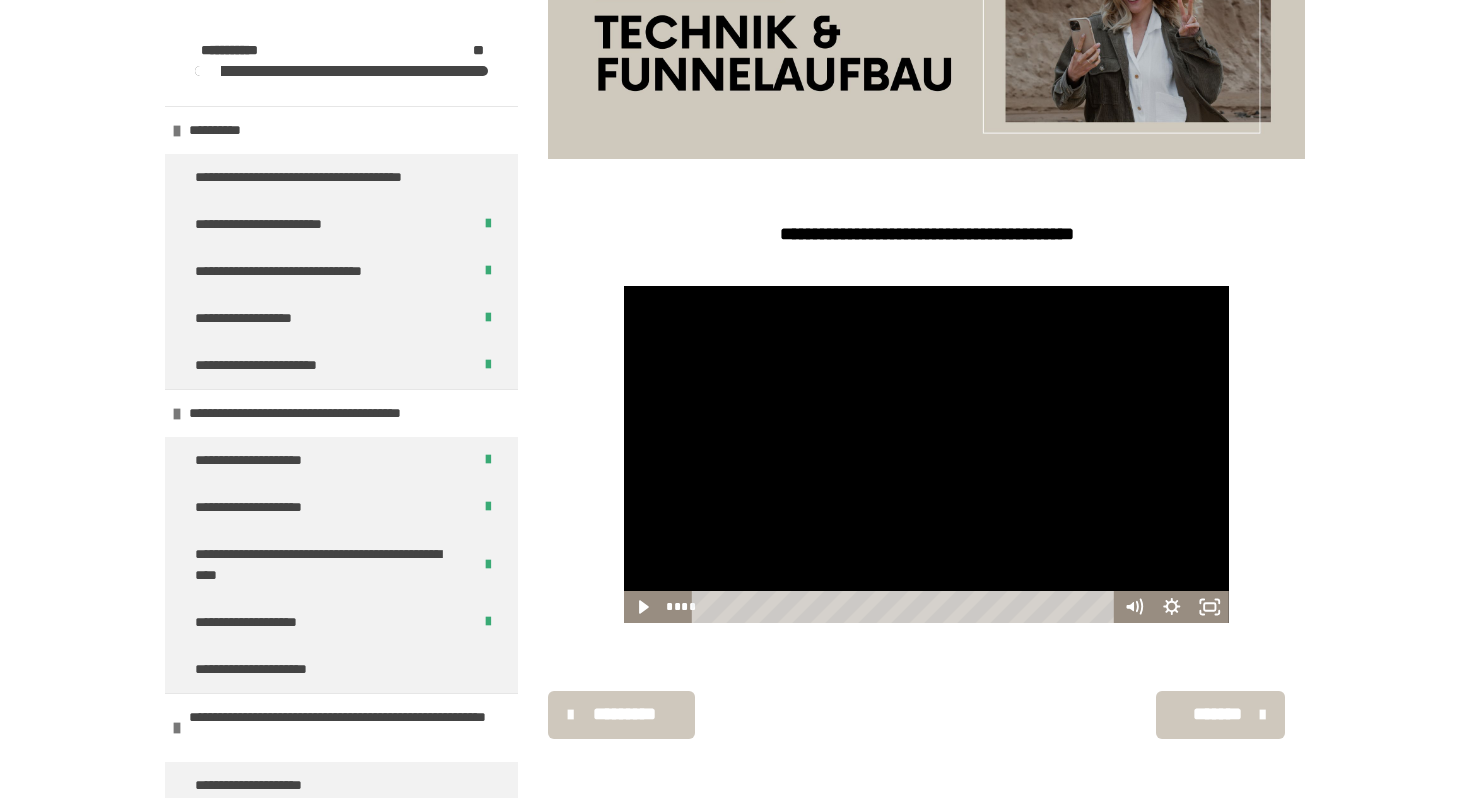 click on "*******" at bounding box center (1218, 714) 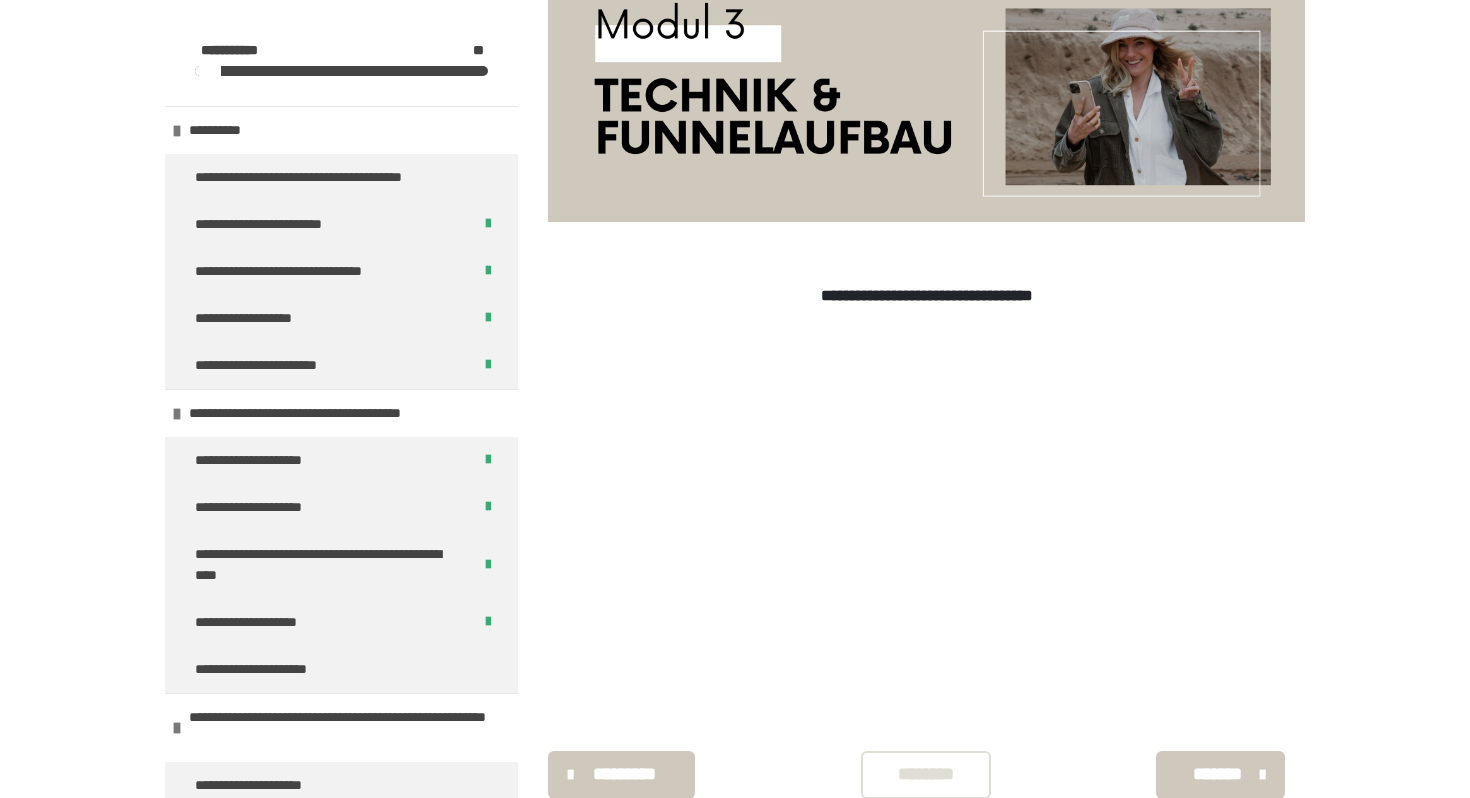 scroll, scrollTop: 400, scrollLeft: 0, axis: vertical 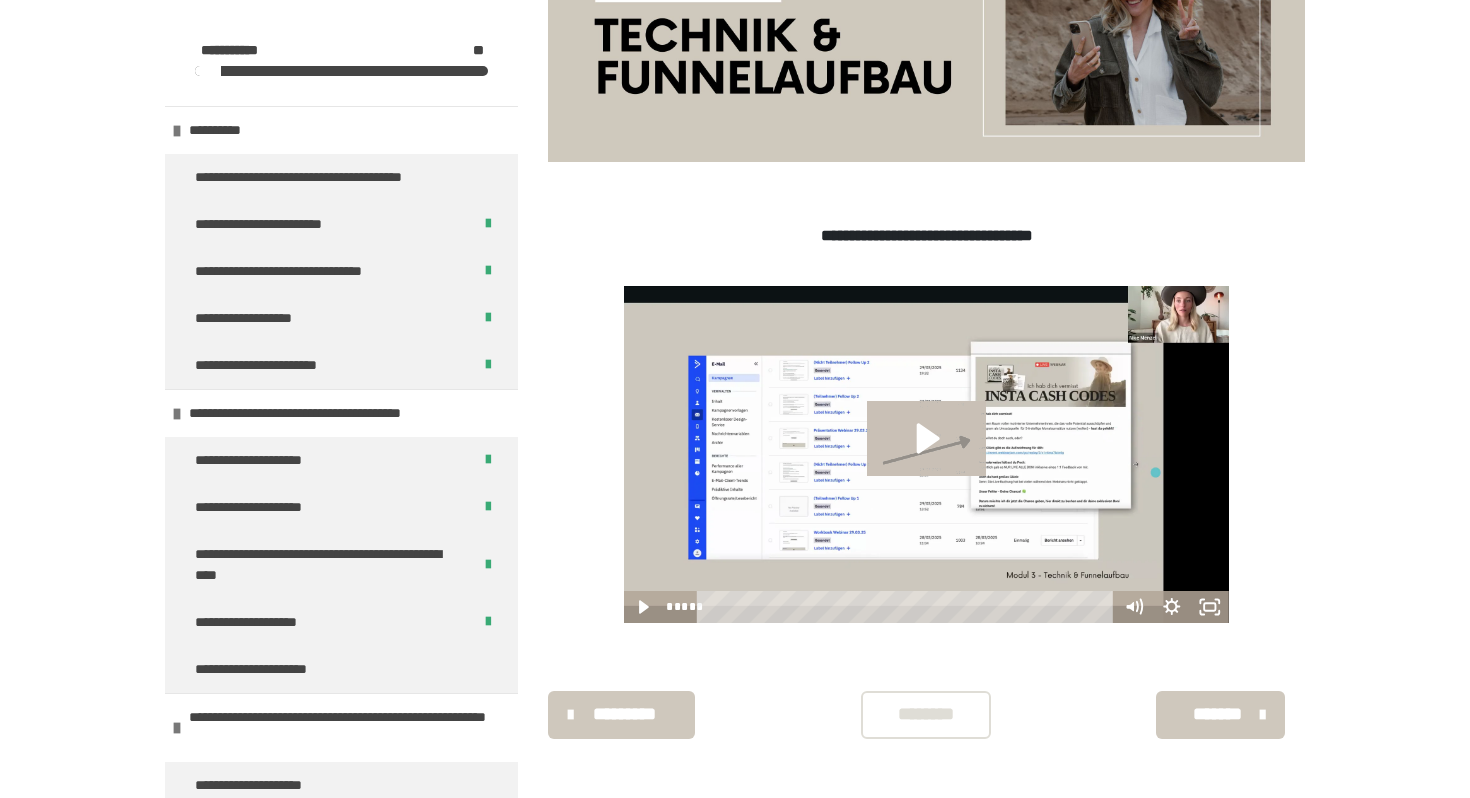 click 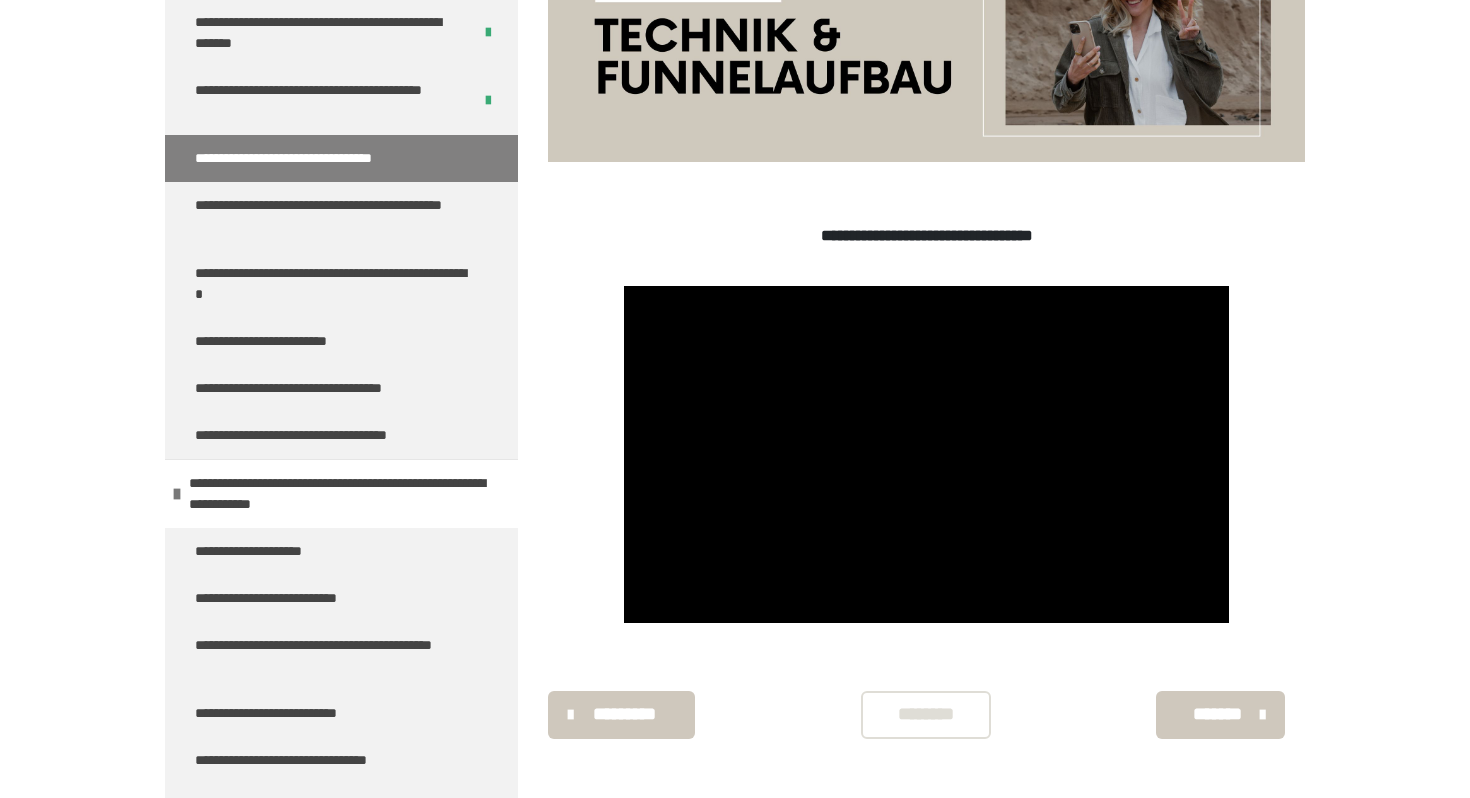 scroll, scrollTop: 1328, scrollLeft: 0, axis: vertical 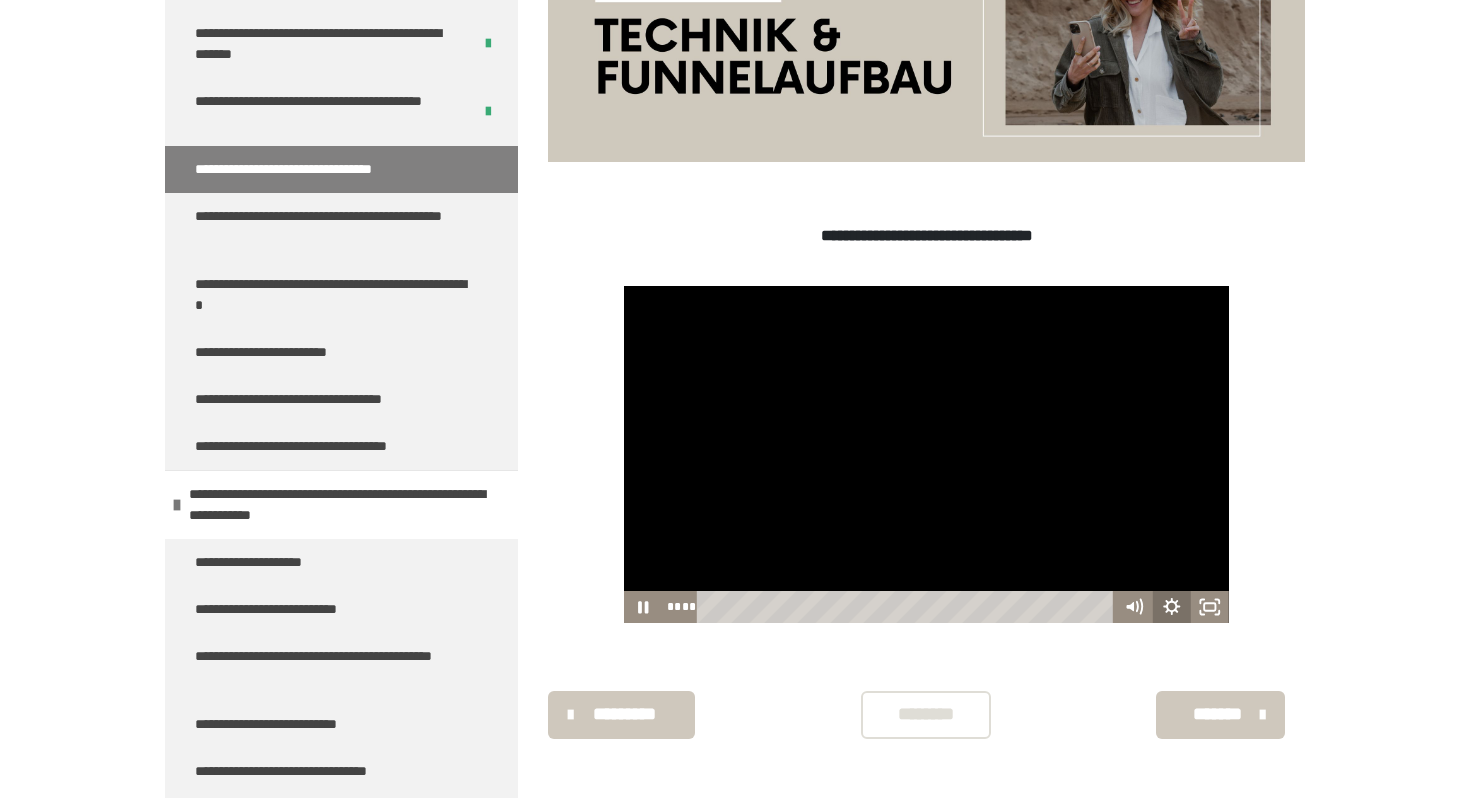 click 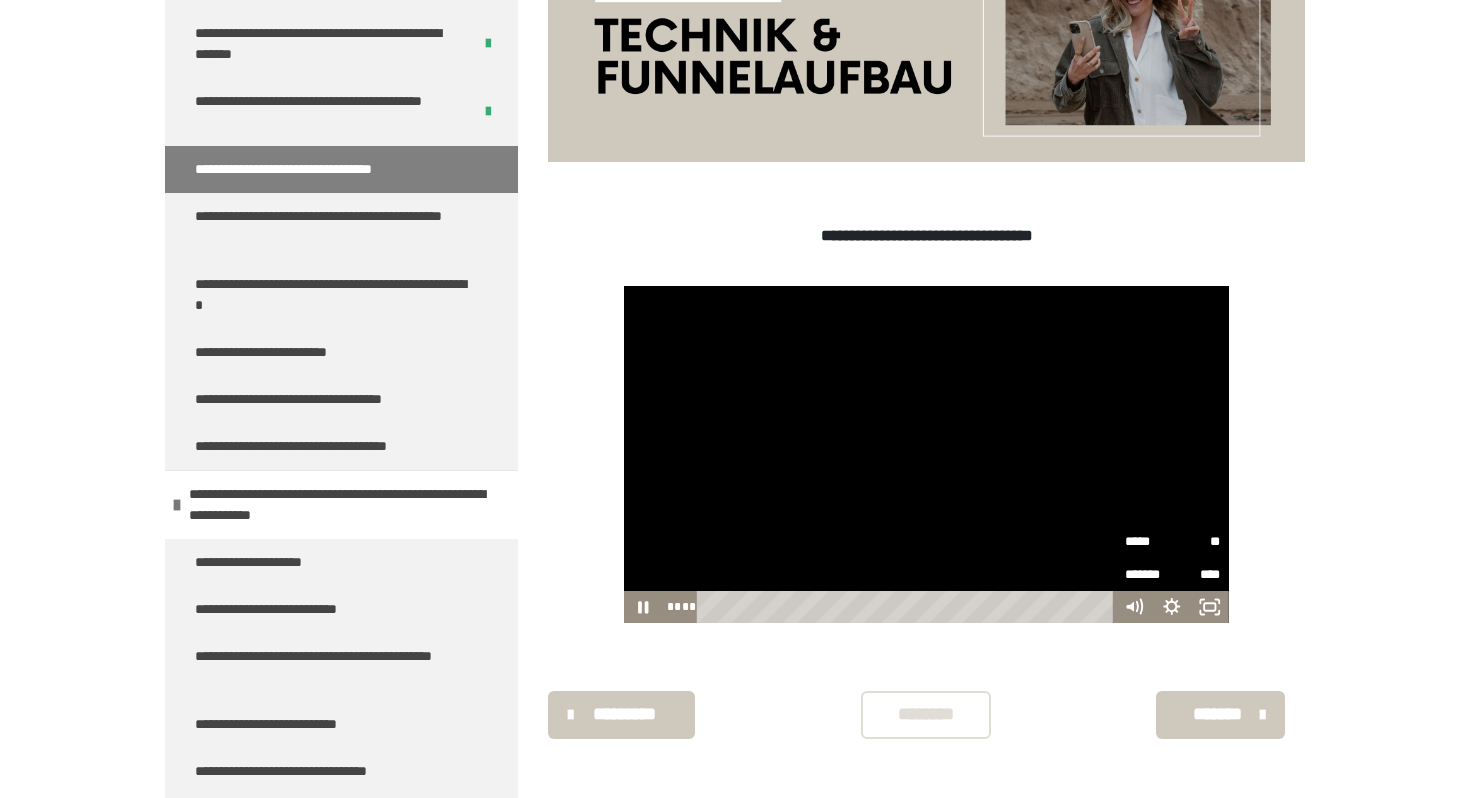 click on "**" at bounding box center [1196, 542] 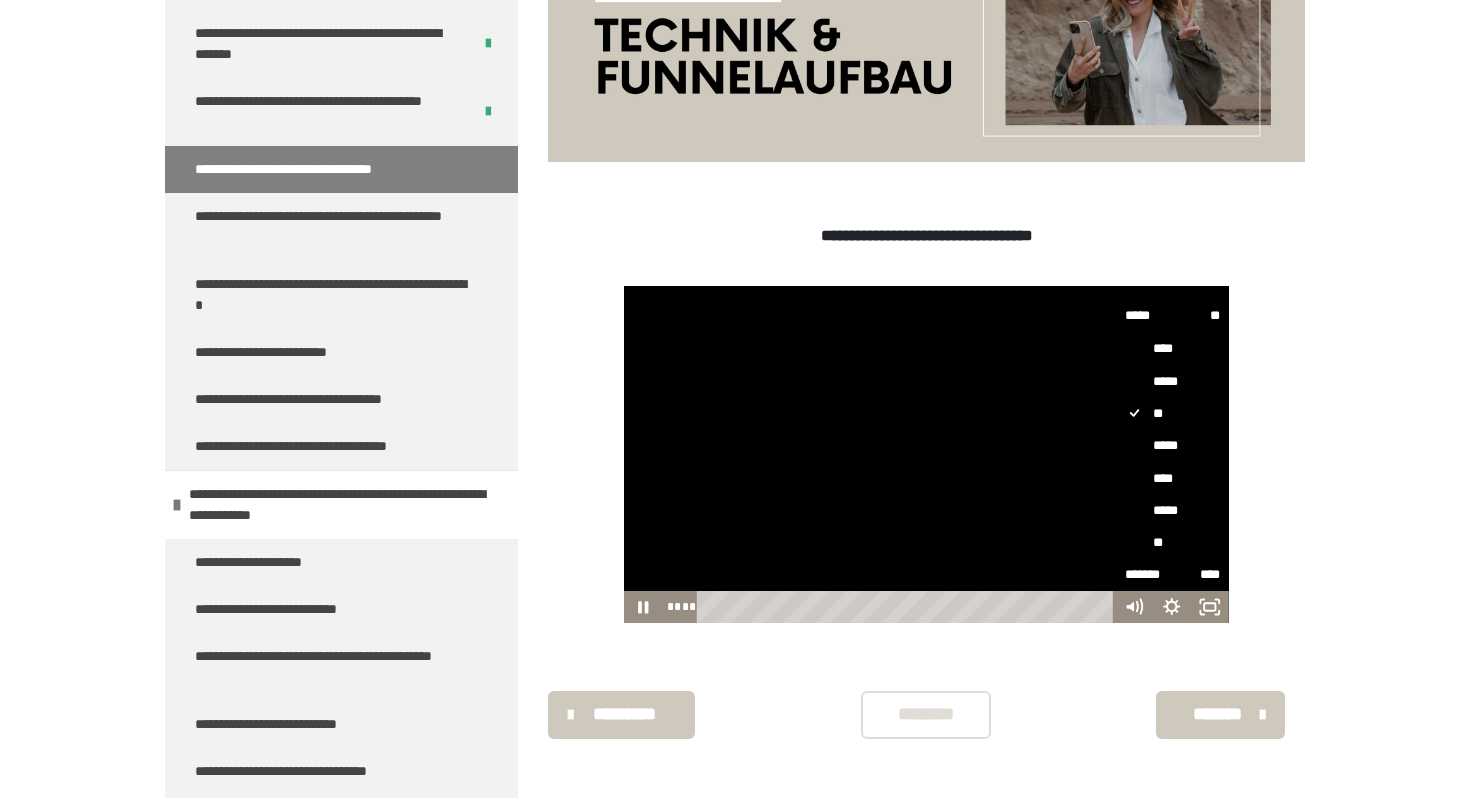 click on "****" at bounding box center [1172, 479] 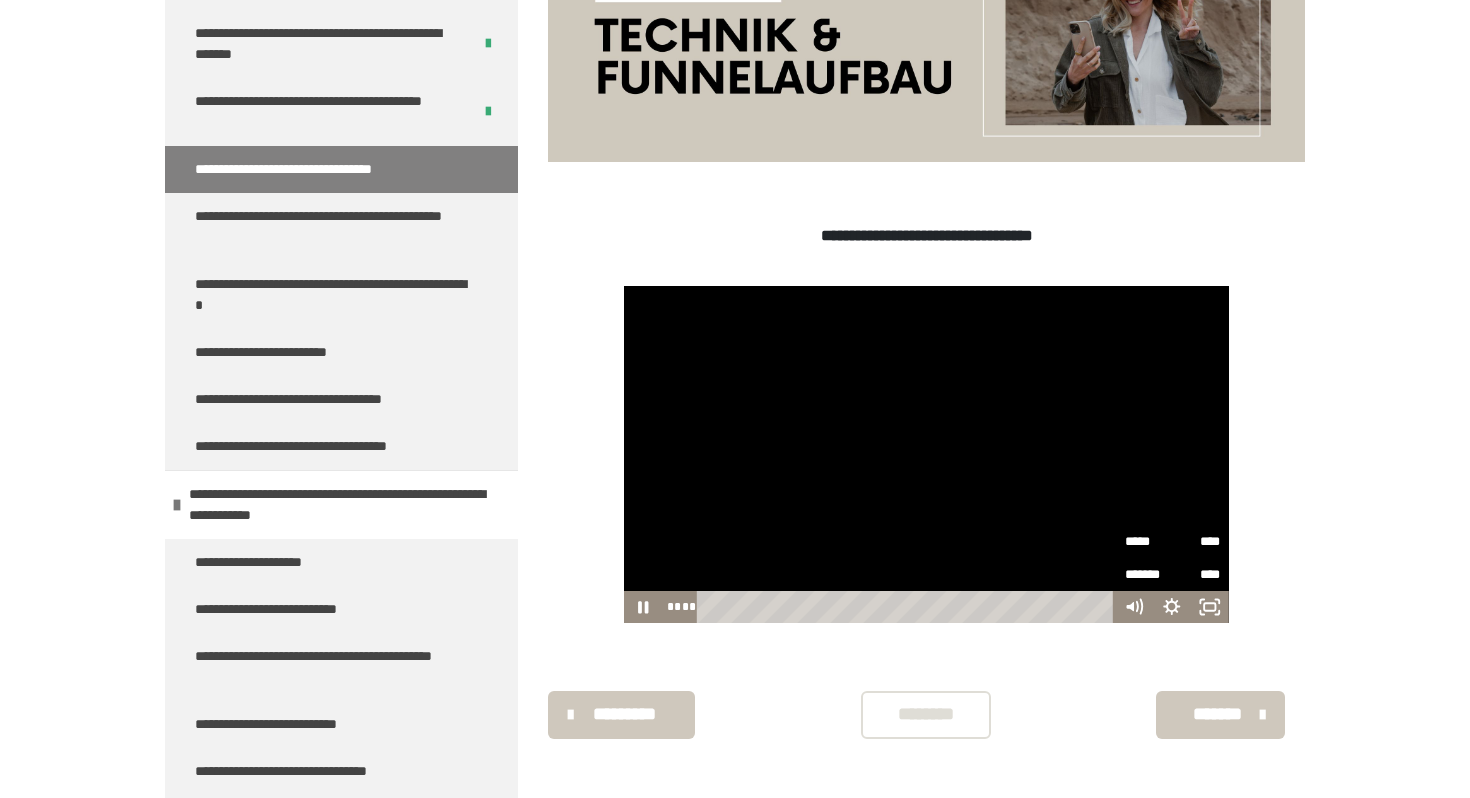 click on "**********" at bounding box center [735, 199] 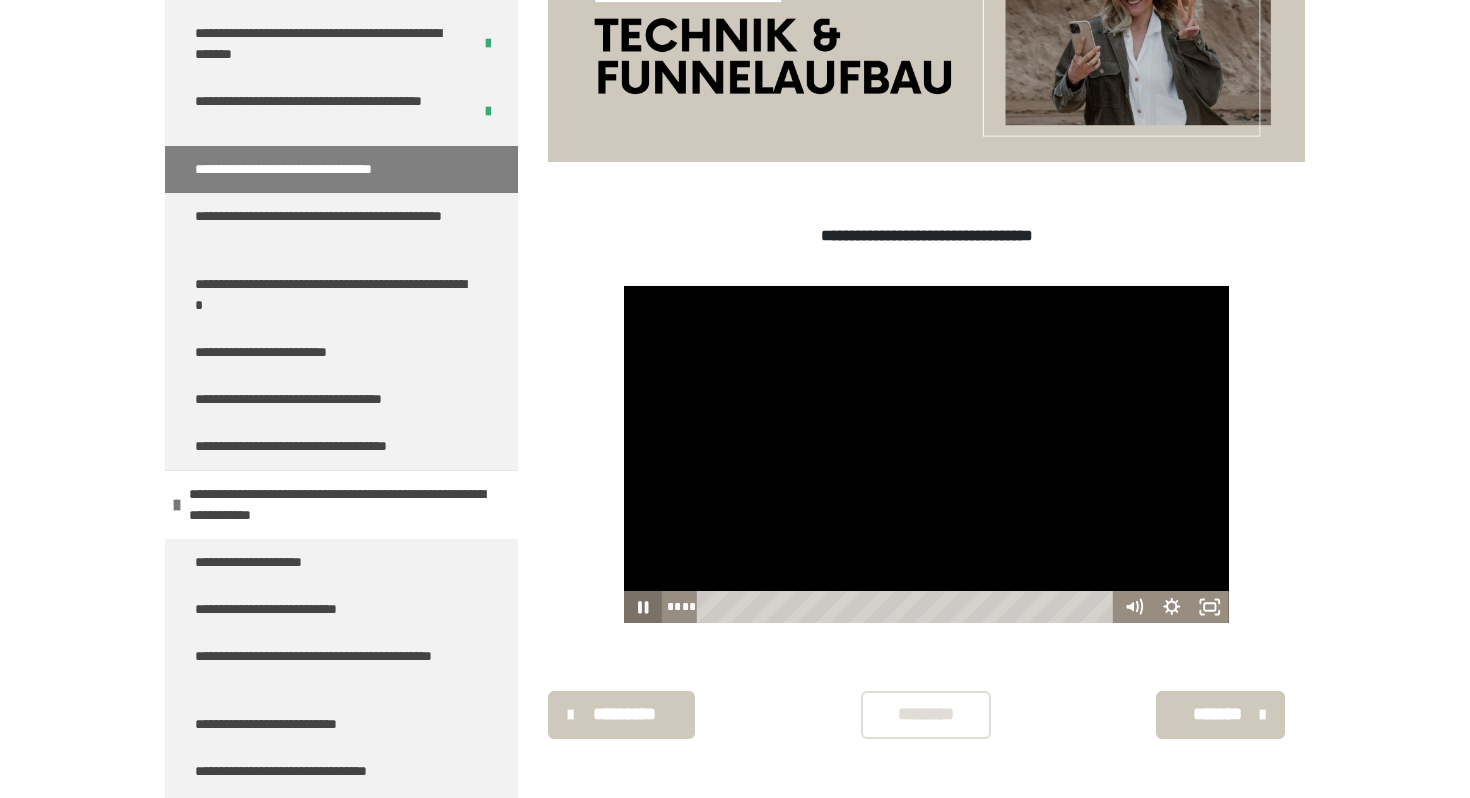 click 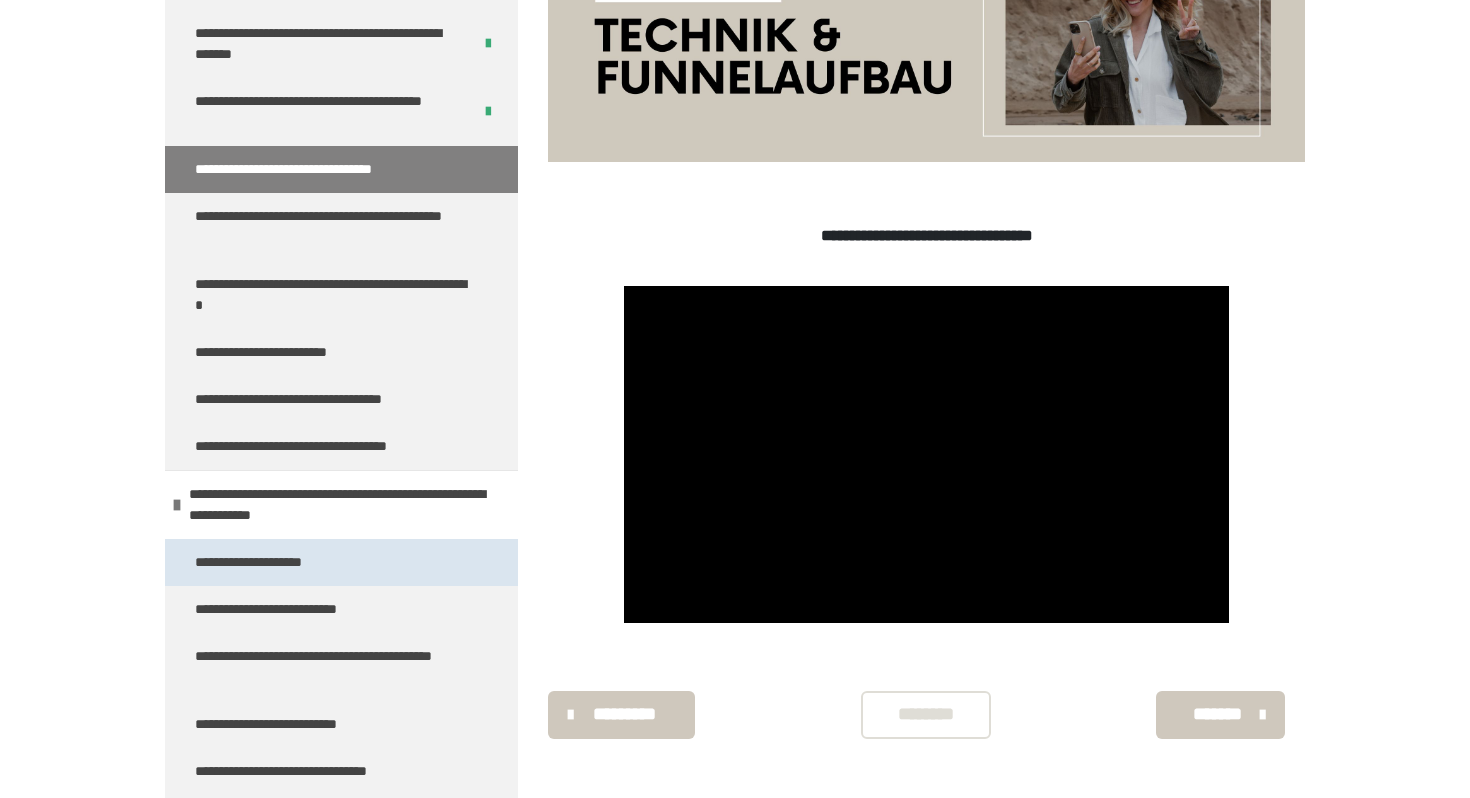 click on "**********" at bounding box center (276, 562) 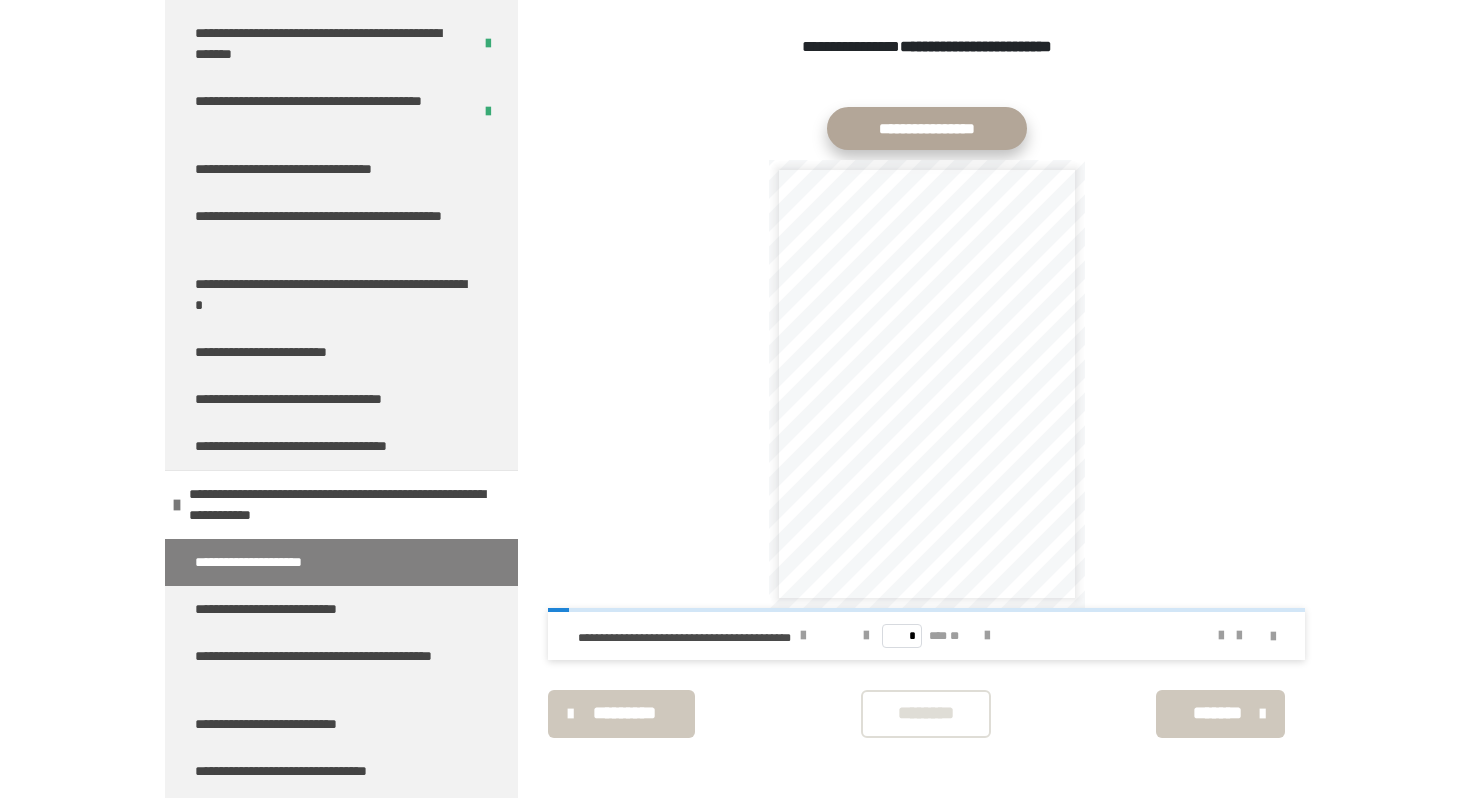 scroll, scrollTop: 882, scrollLeft: 0, axis: vertical 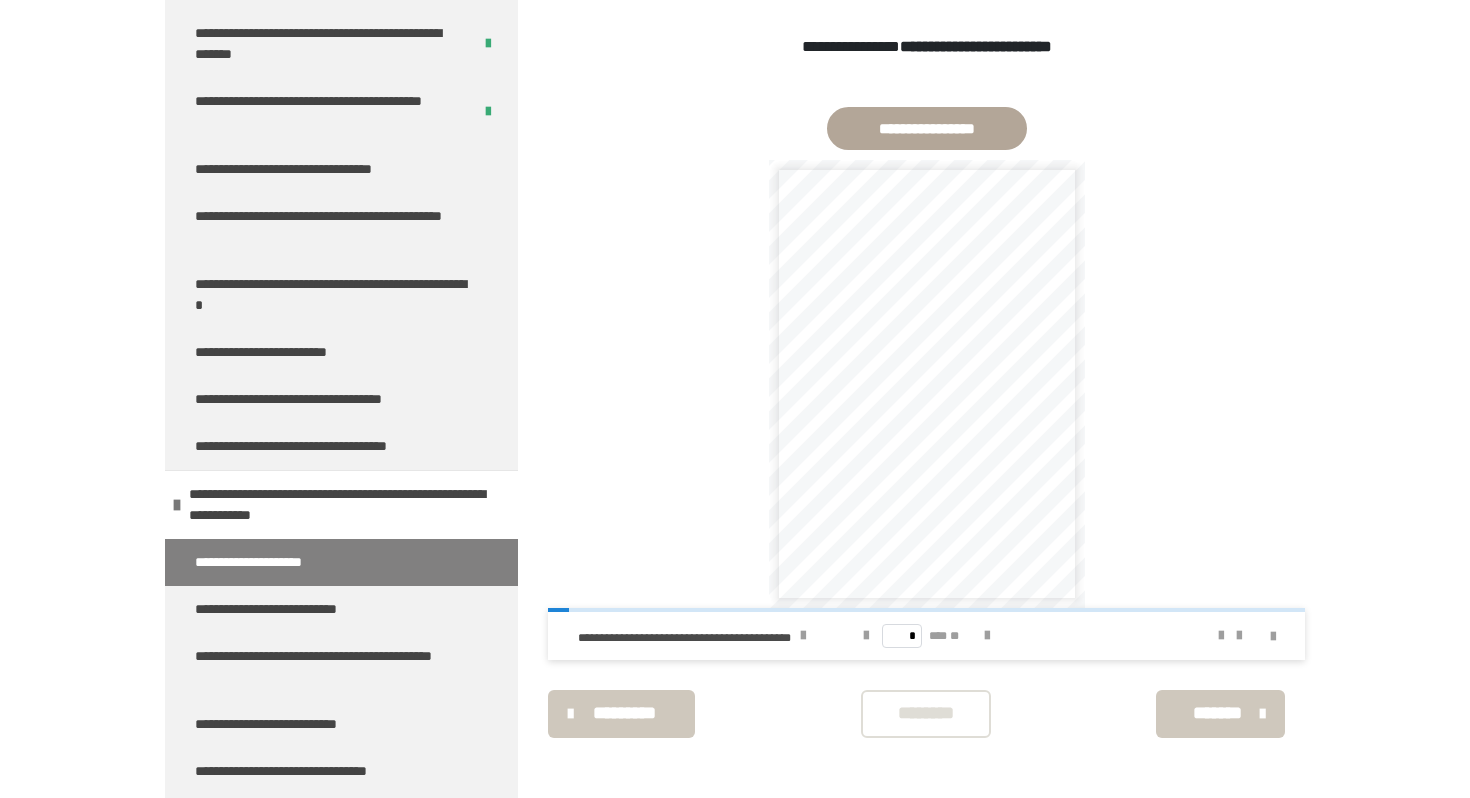 click on "**********" at bounding box center (1035, -30) 